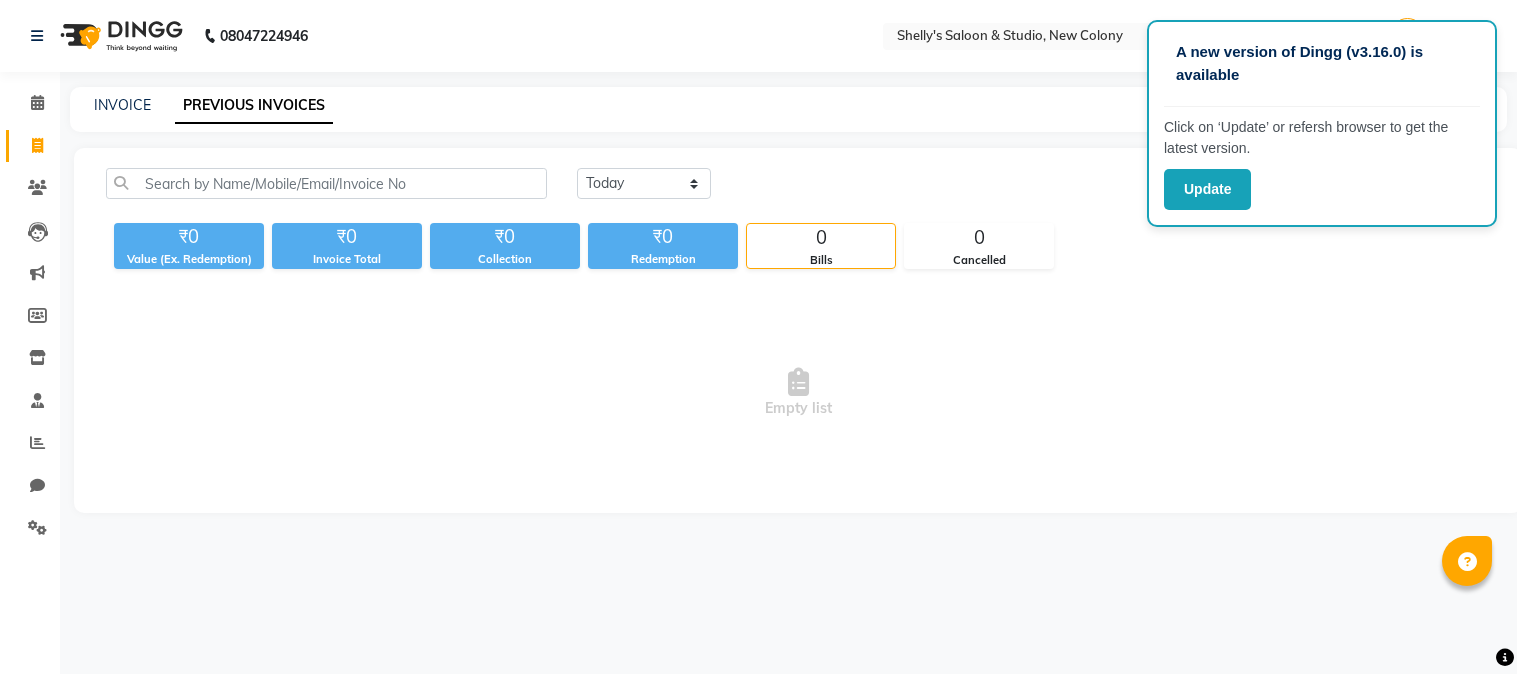 scroll, scrollTop: 0, scrollLeft: 0, axis: both 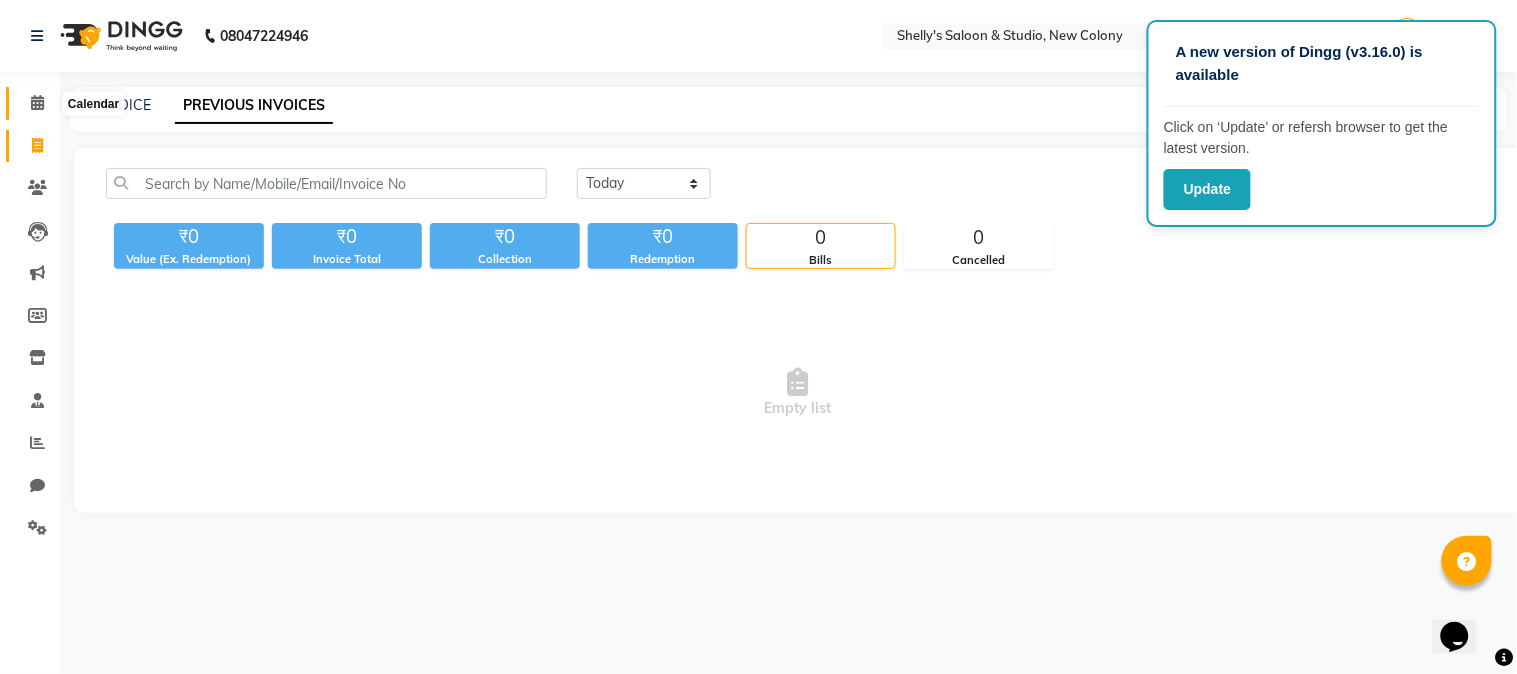 click 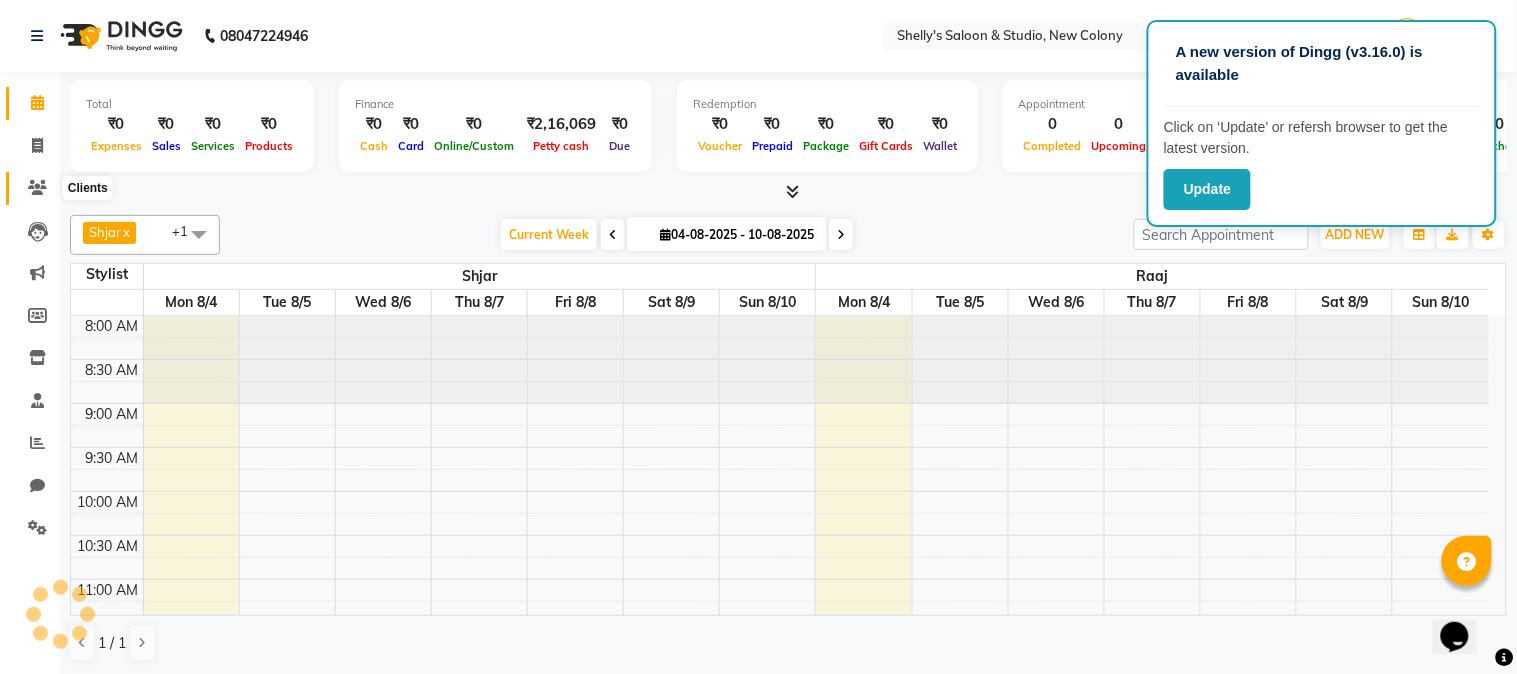 click 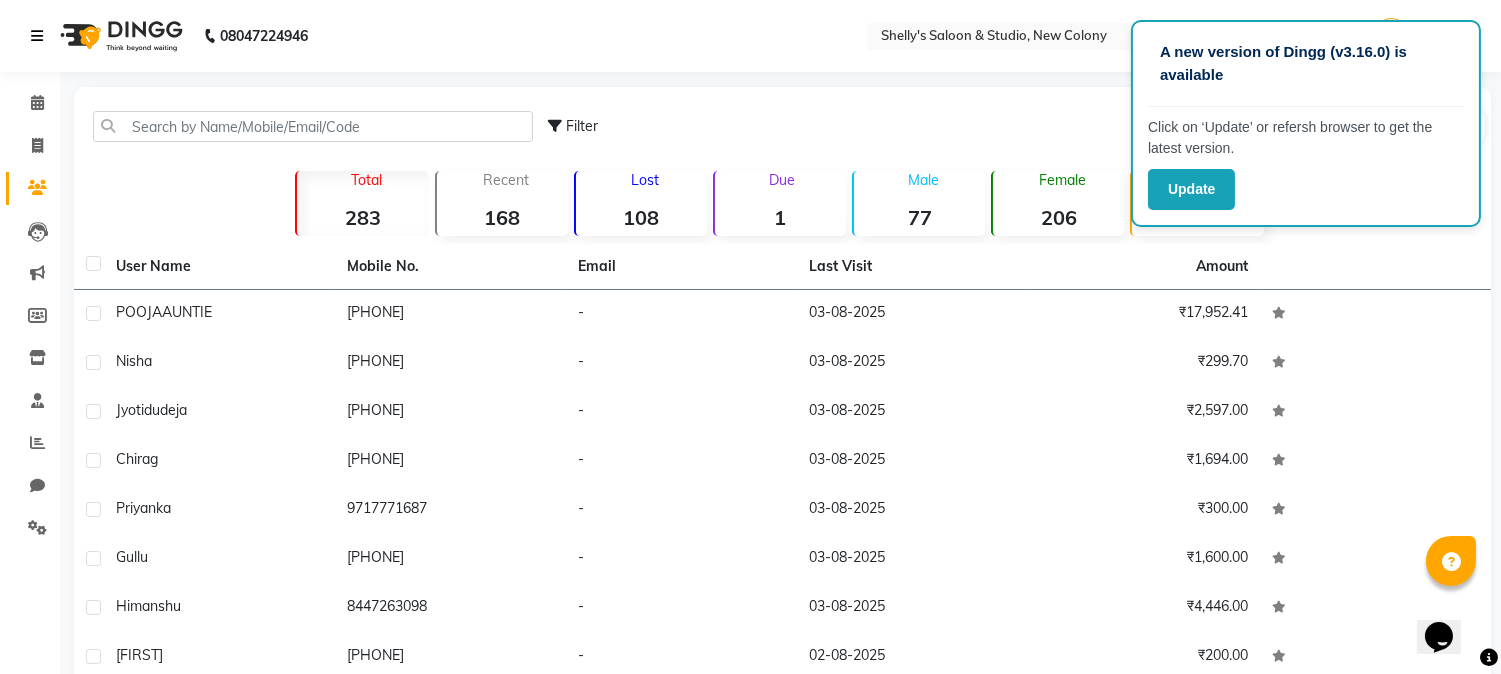 click at bounding box center (41, 36) 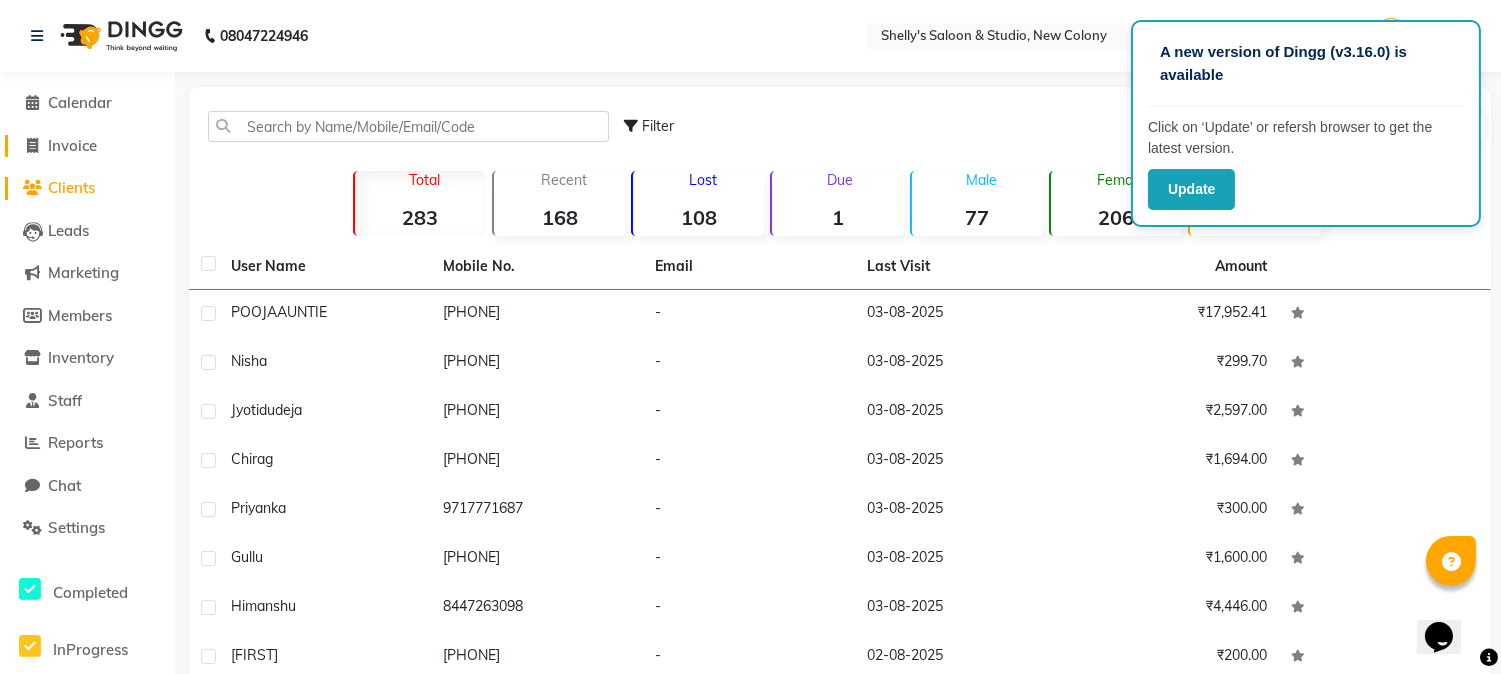 click on "Invoice" 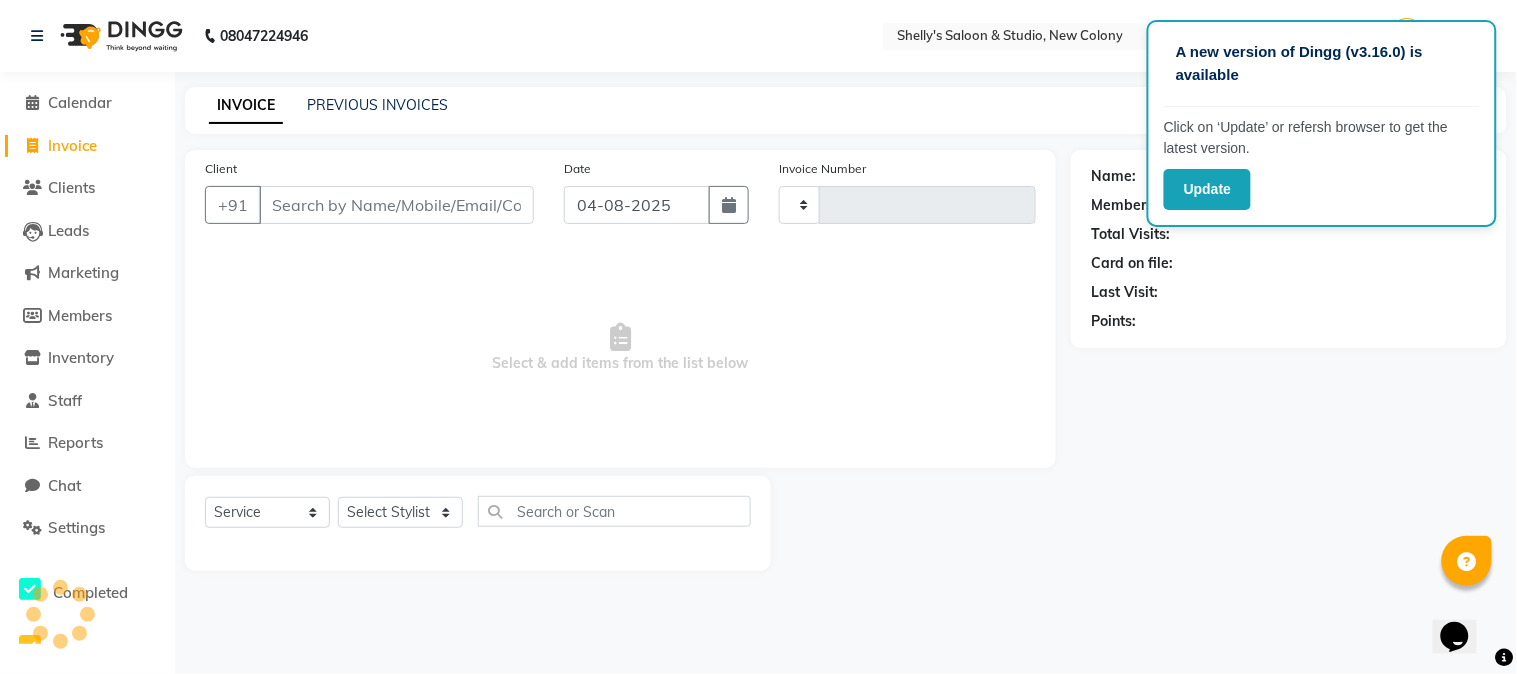 type on "0555" 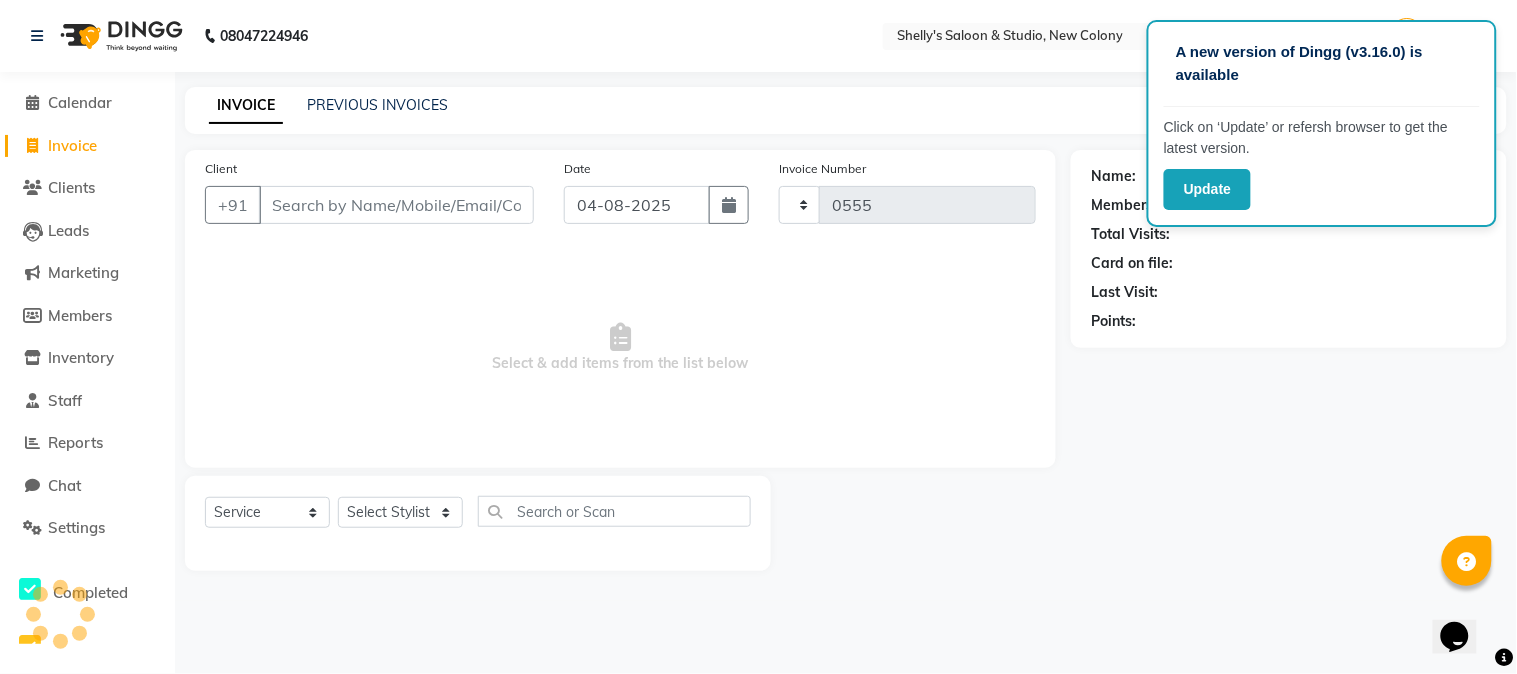 select on "7536" 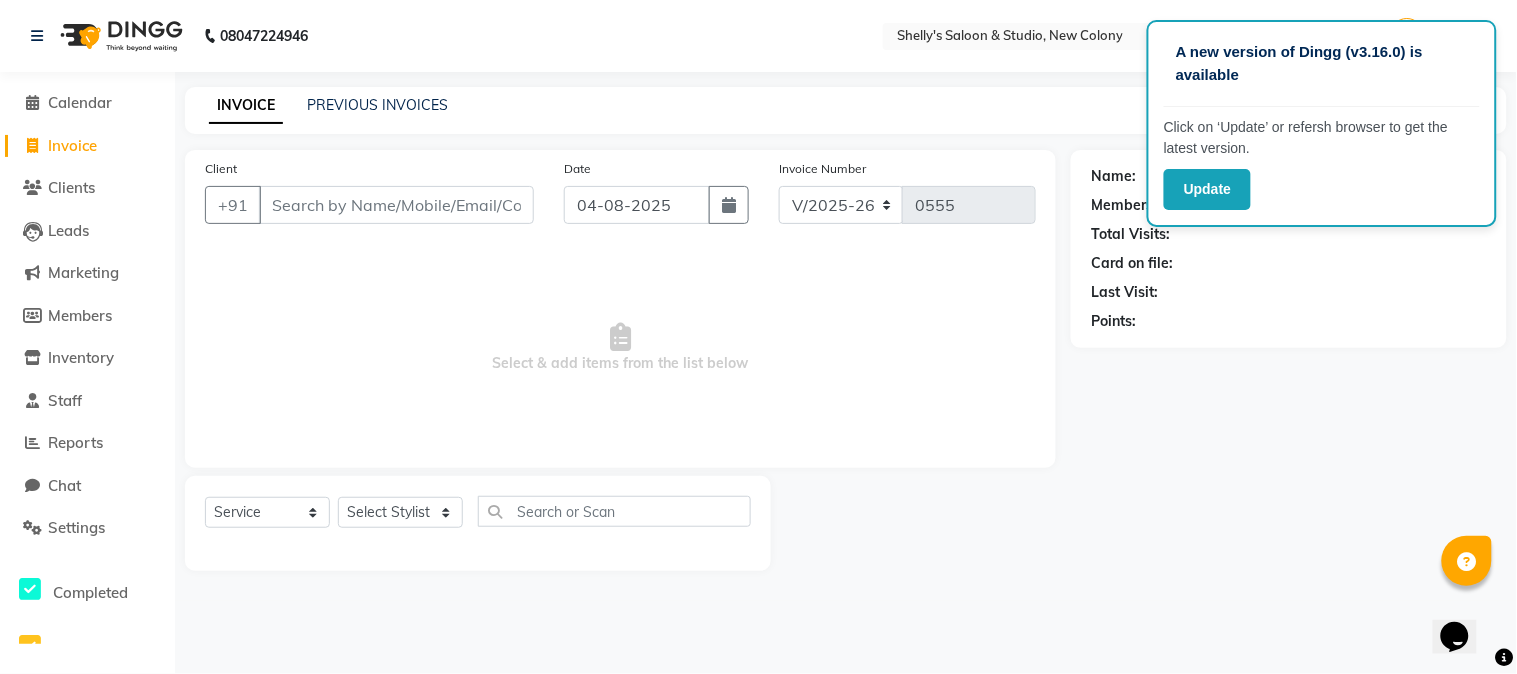 click on "Client" at bounding box center (396, 205) 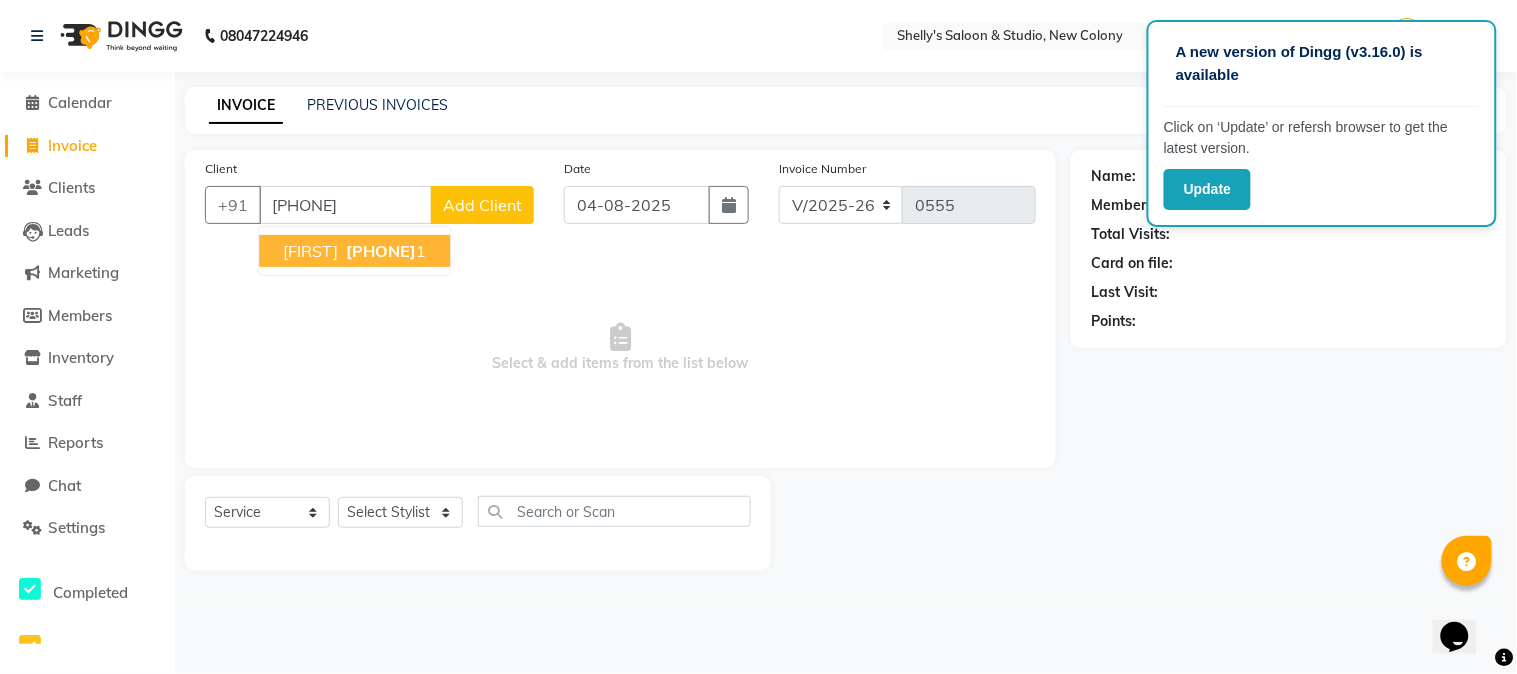 click on "s.n agarwal" at bounding box center [310, 251] 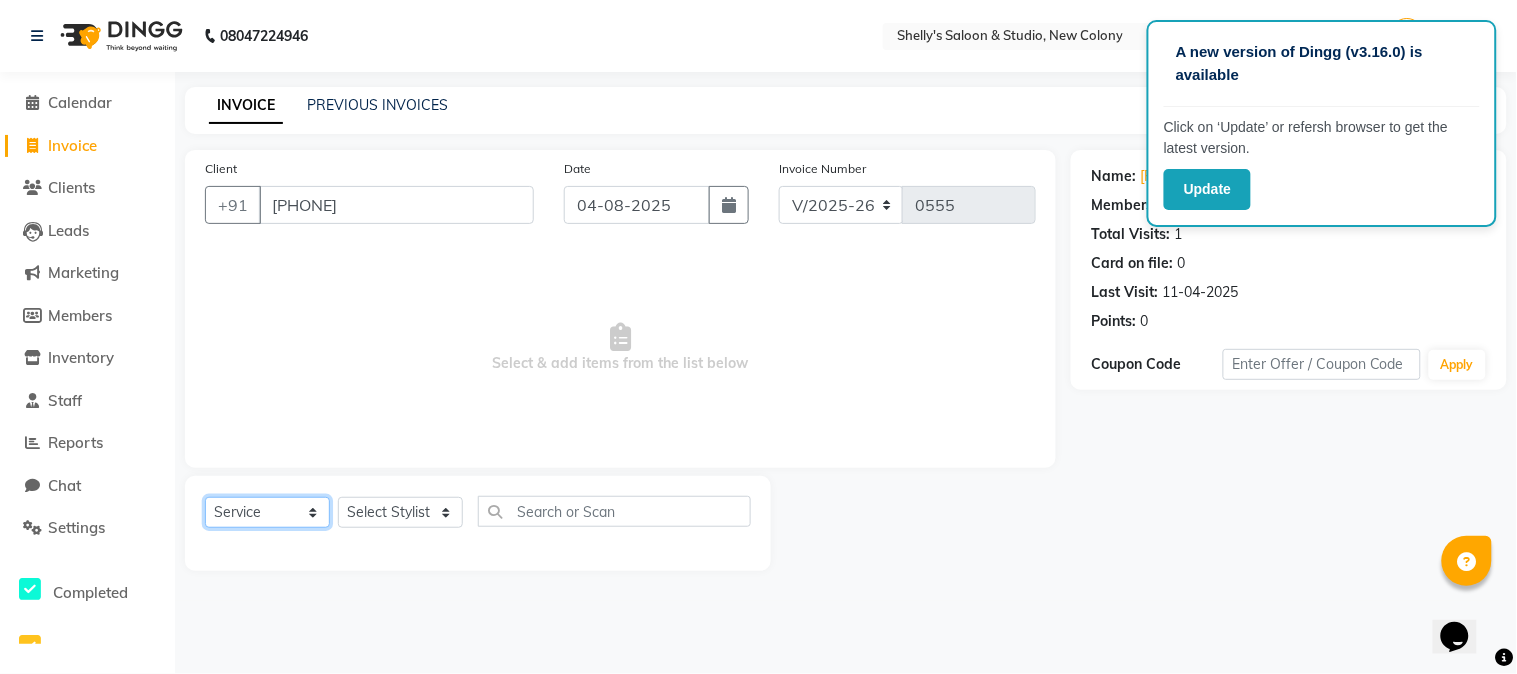 click on "Select  Service  Product  Membership  Package Voucher Prepaid Gift Card" 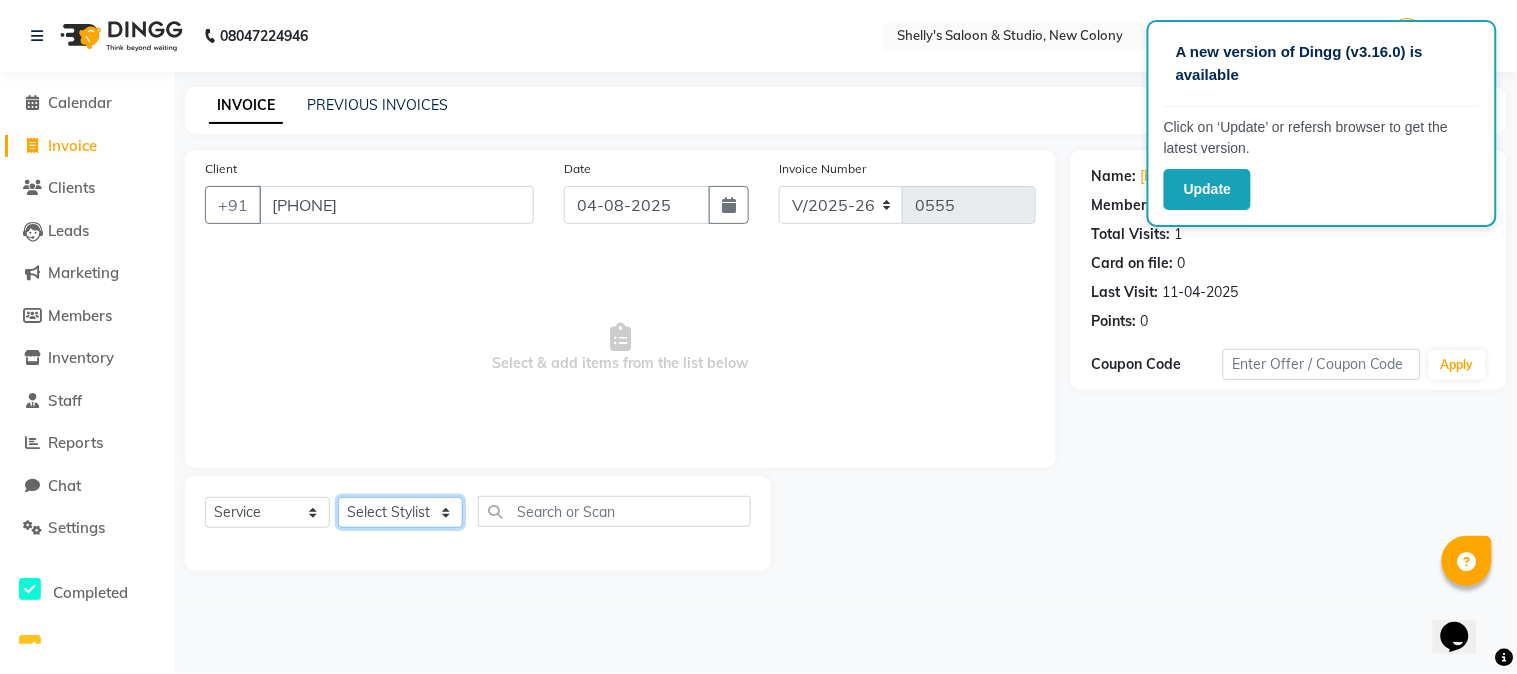 click on "Select Stylist Kajal mansi Pooja Prince Raaj Renu Shelly Shjar" 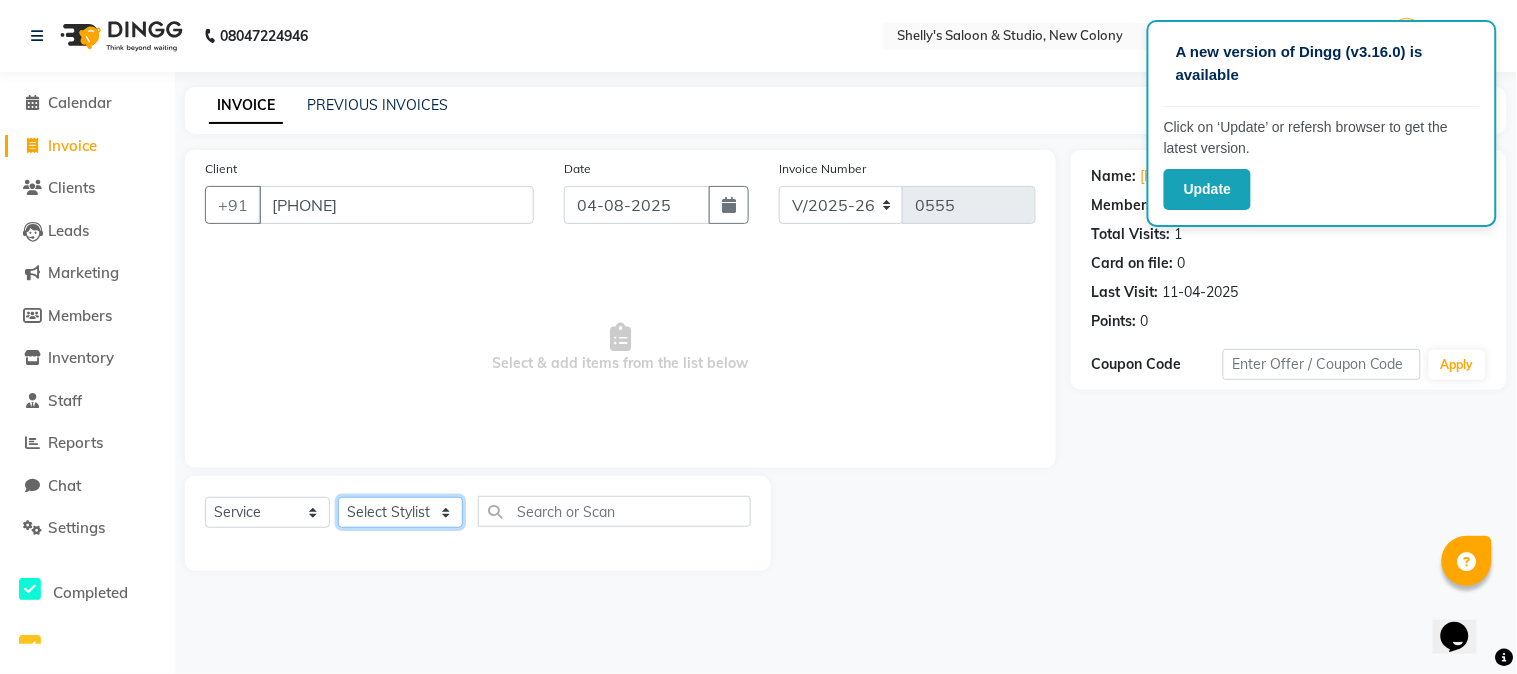 select on "67315" 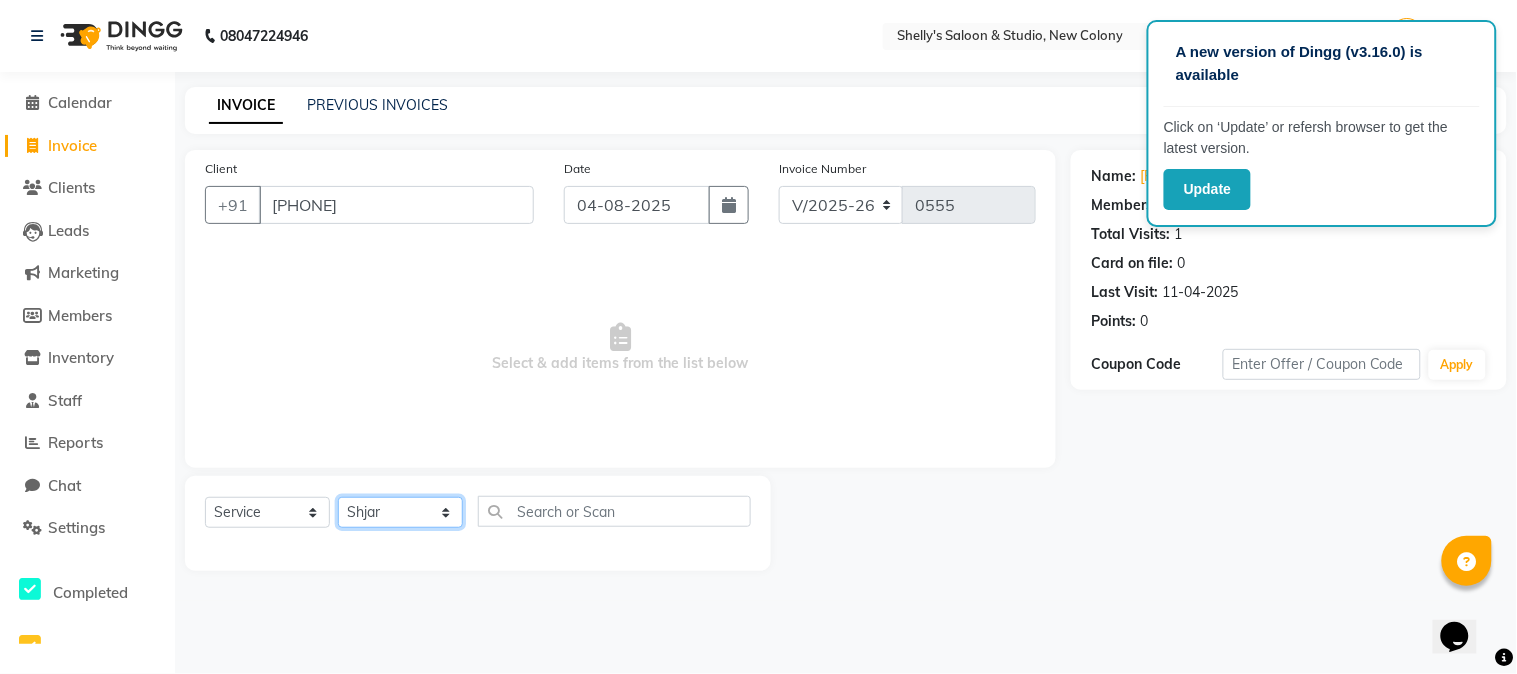 click on "Select Stylist Kajal mansi Pooja Prince Raaj Renu Shelly Shjar" 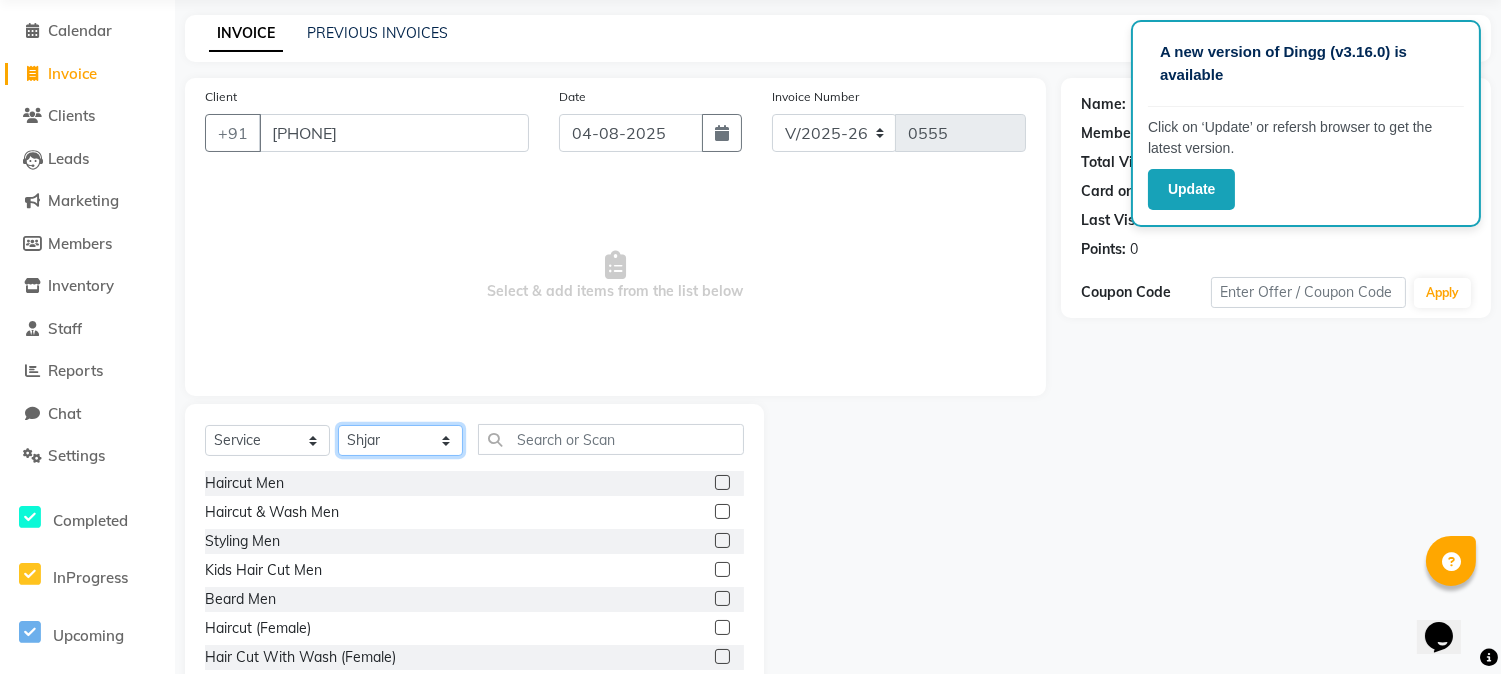 scroll, scrollTop: 126, scrollLeft: 0, axis: vertical 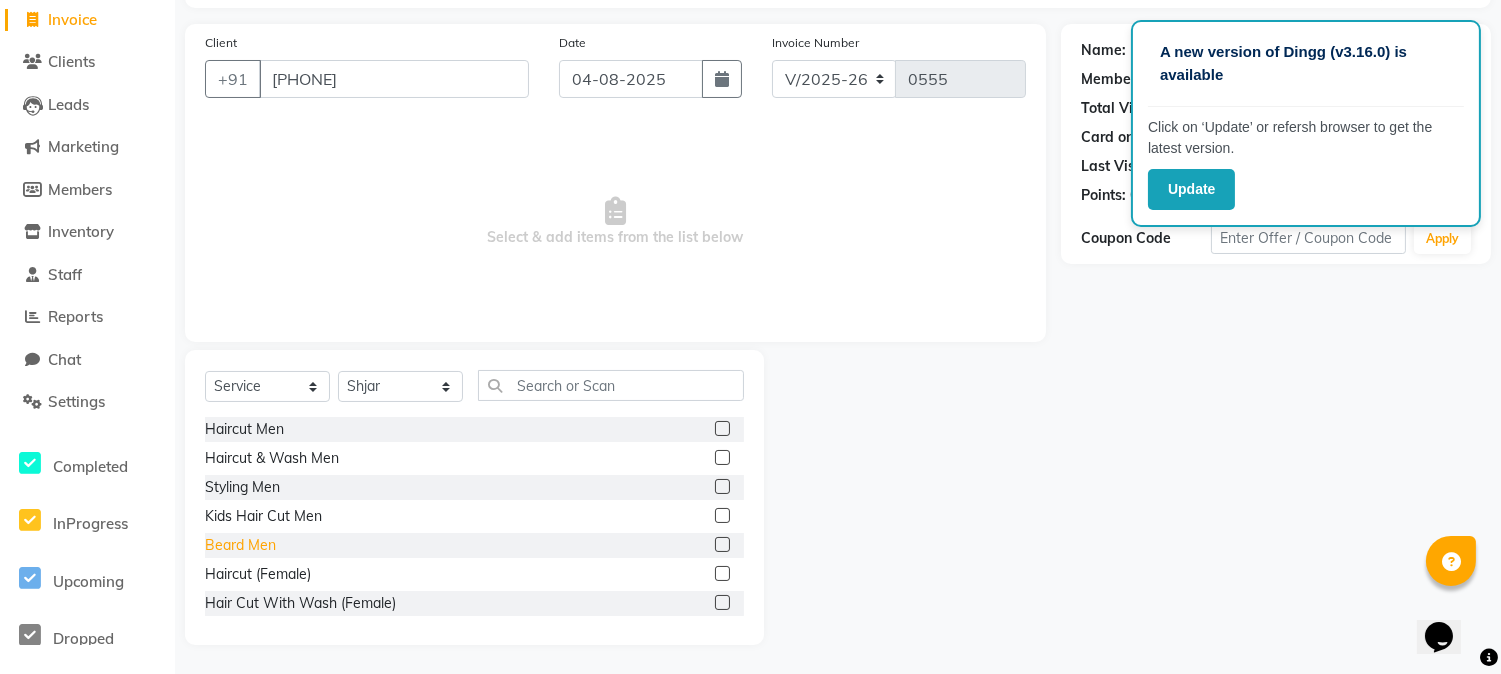 click on "Beard Men" 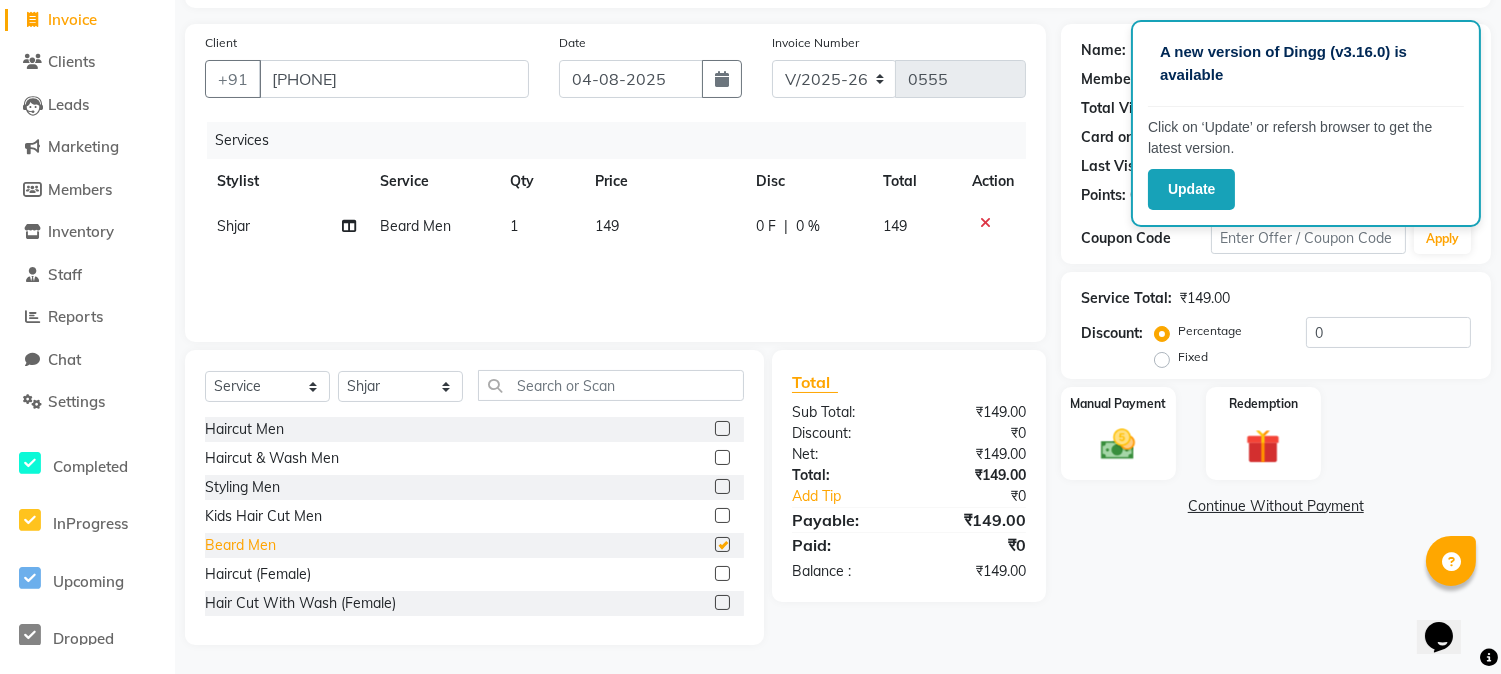 checkbox on "false" 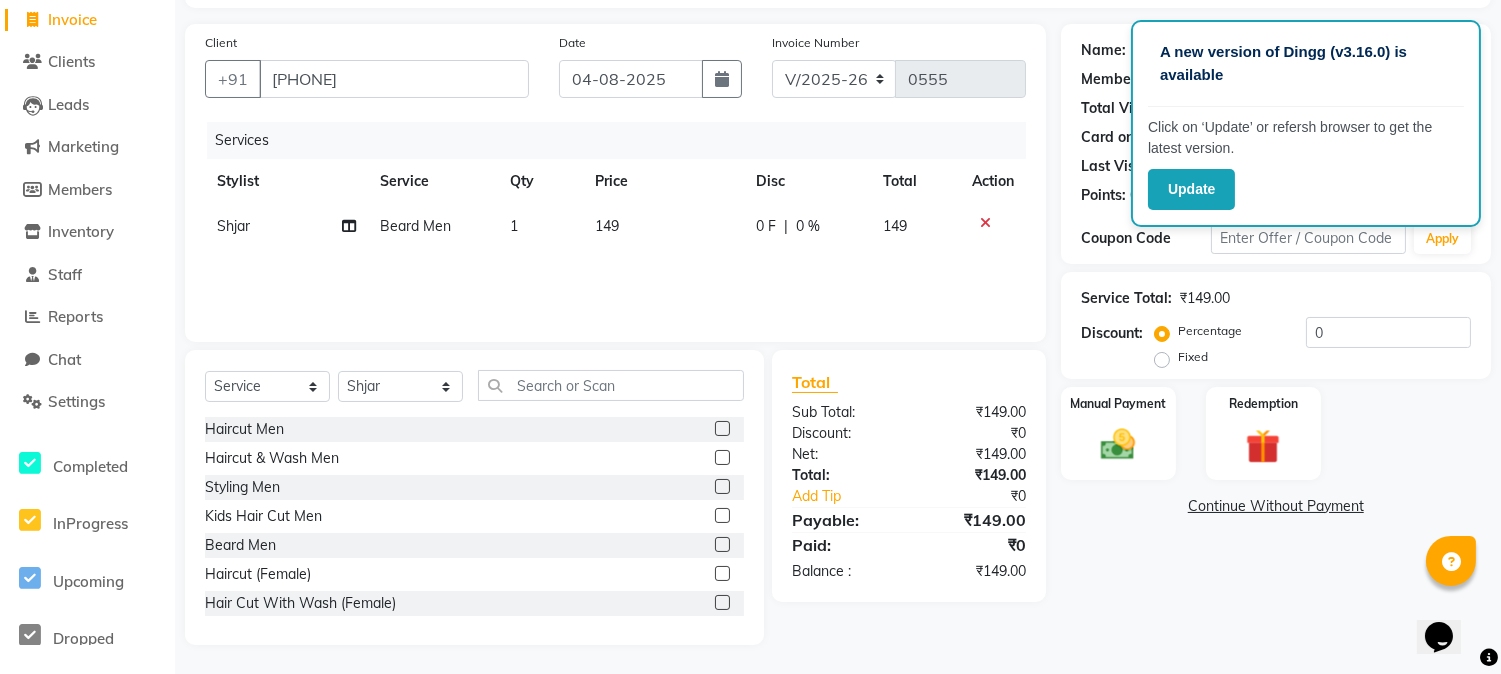 click on "Fixed" 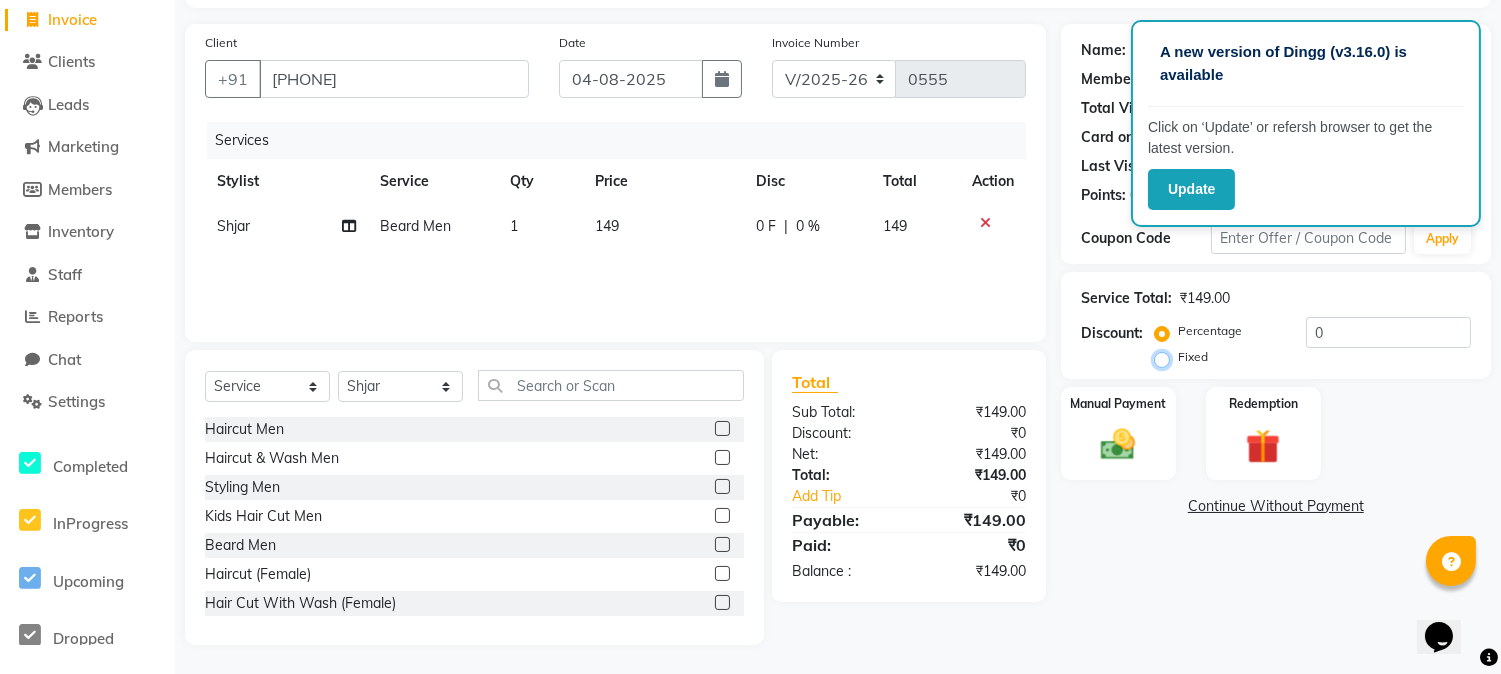 click on "Fixed" at bounding box center [1166, 357] 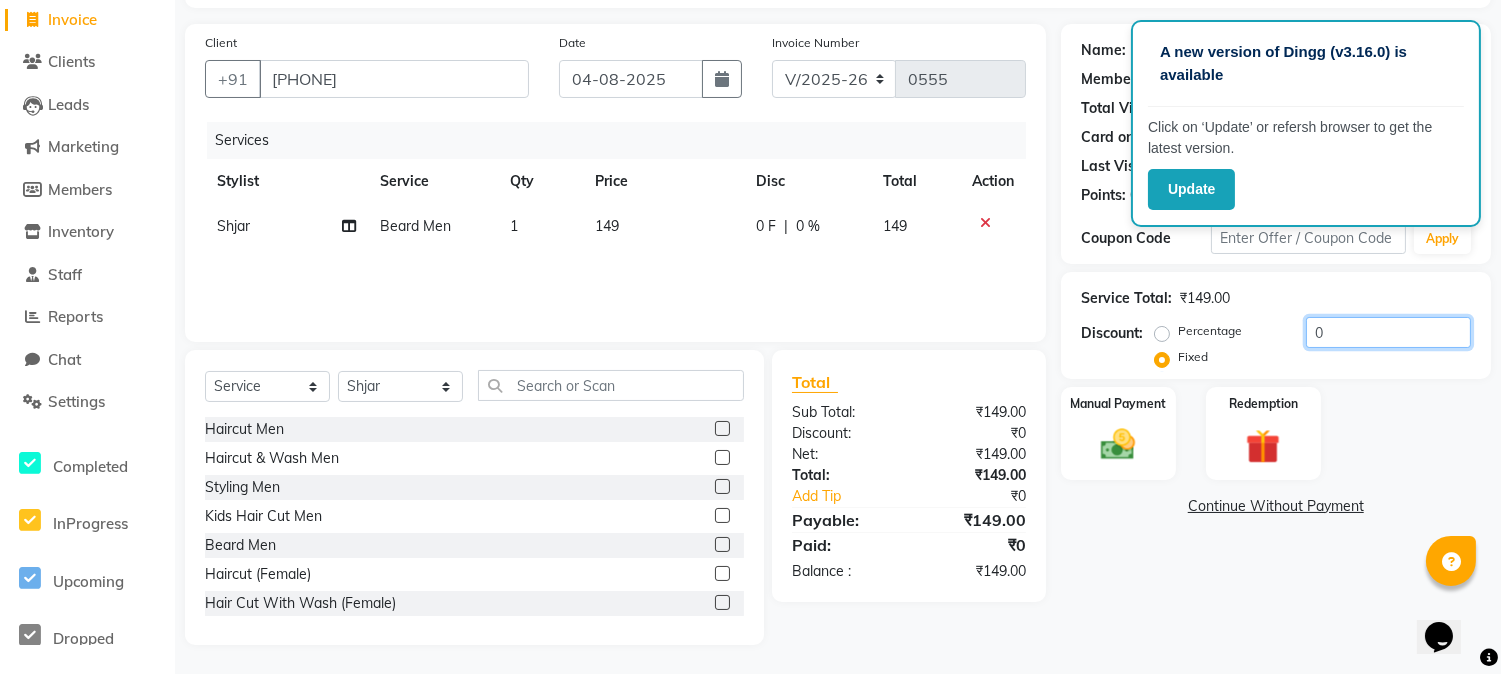 click on "0" 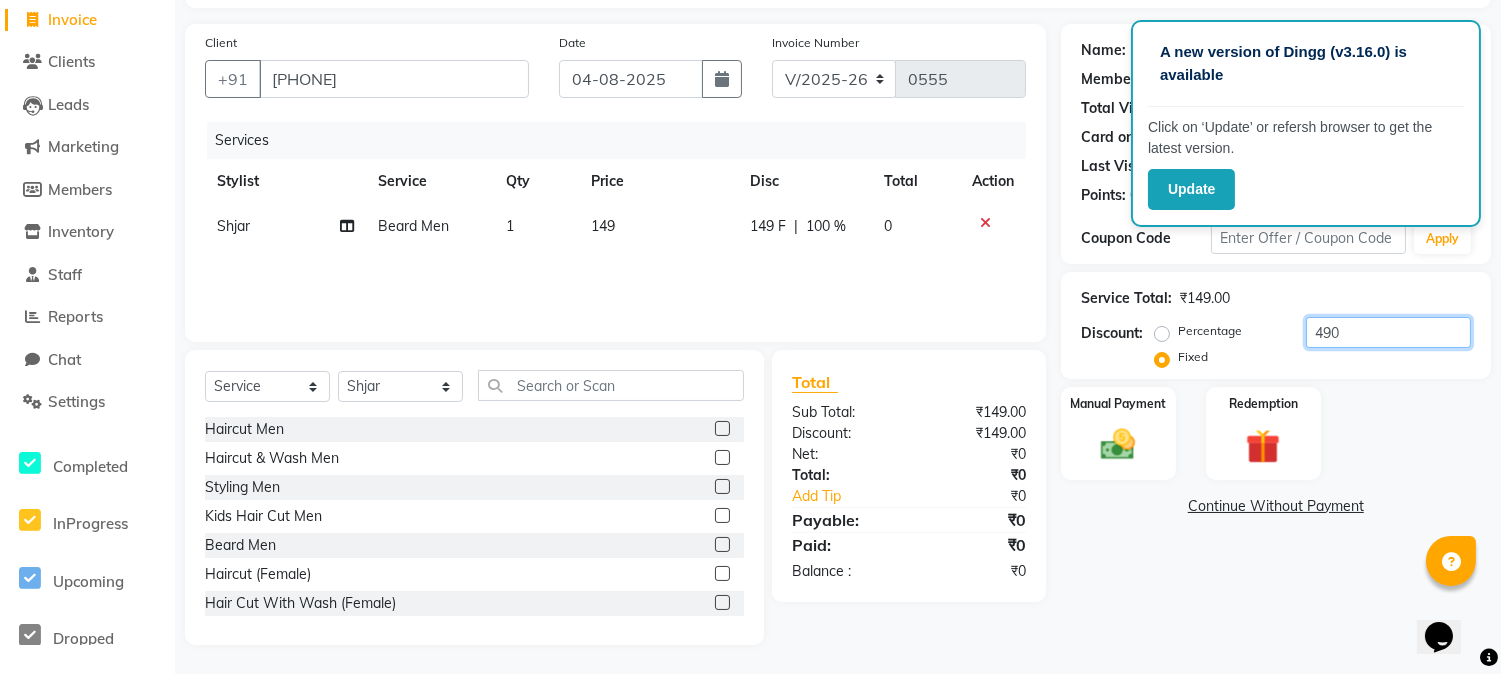 click on "490" 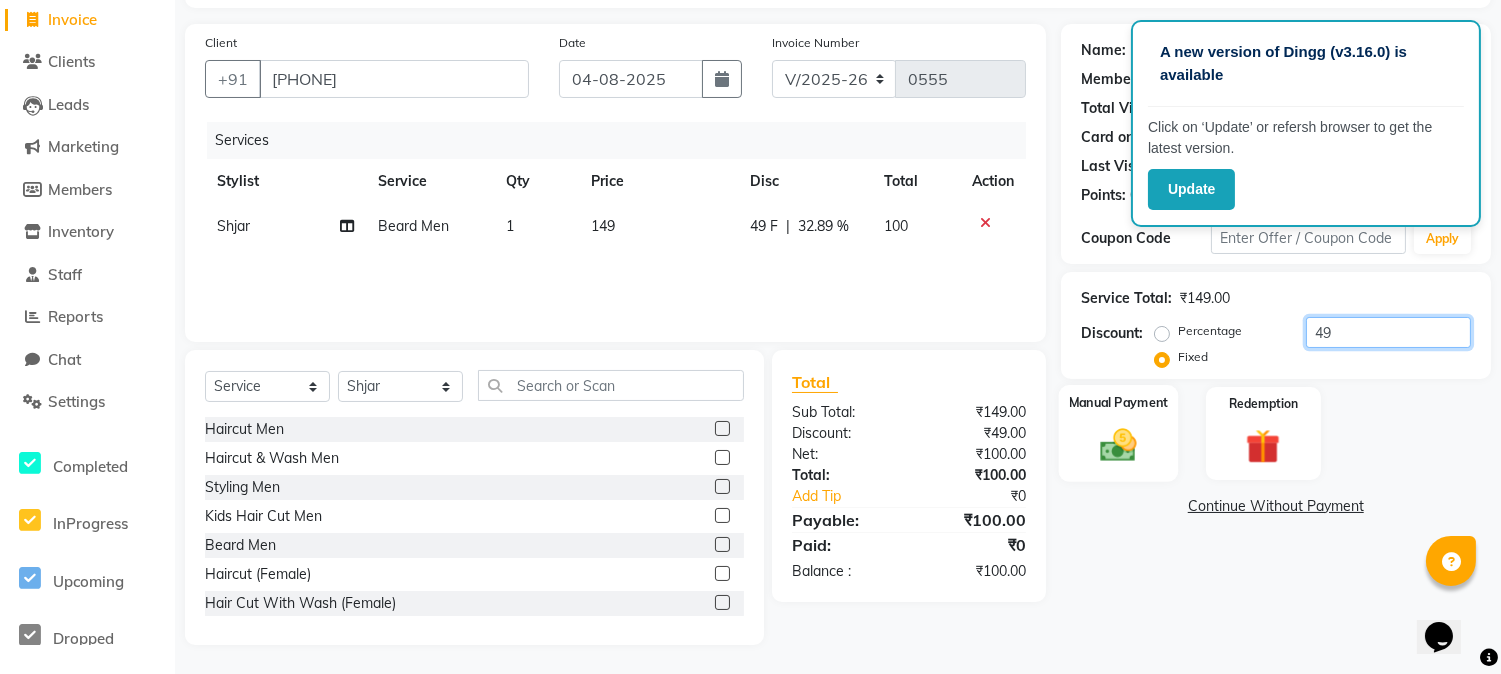 type on "49" 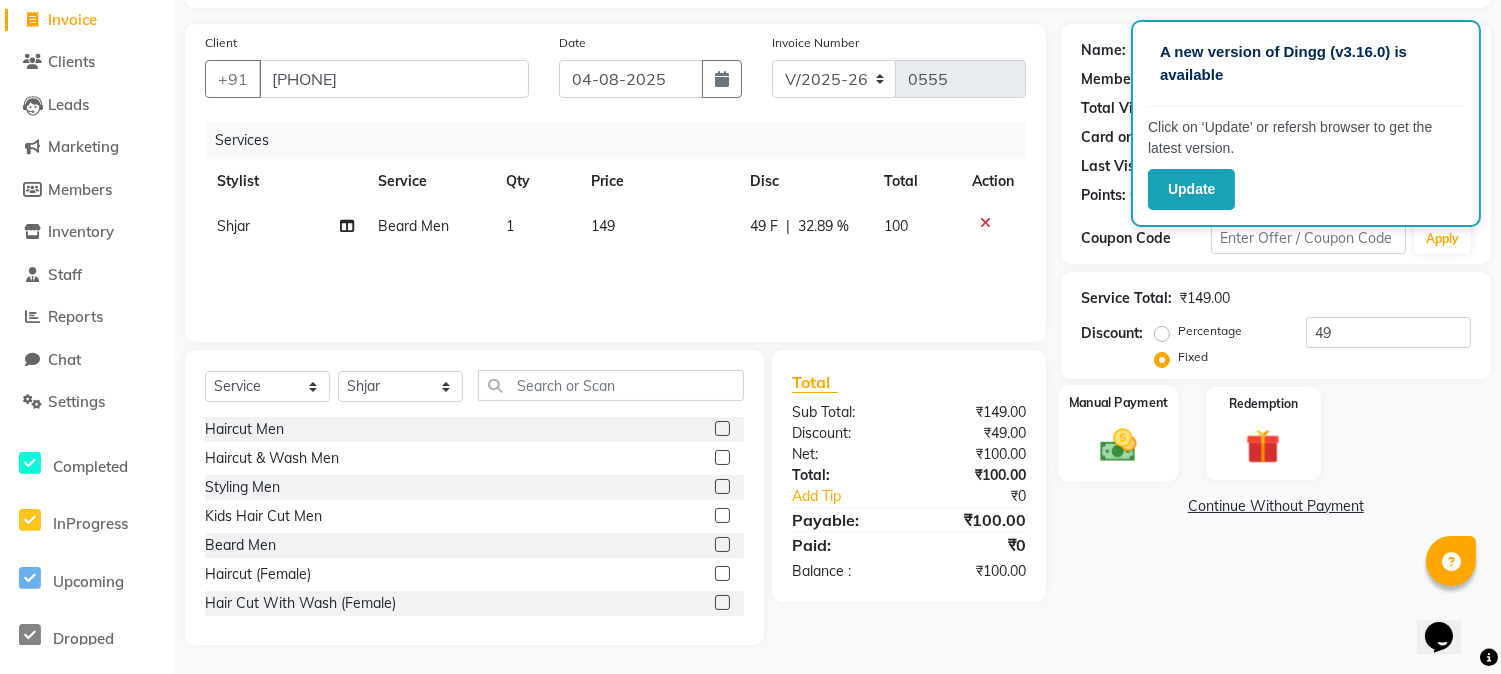 click 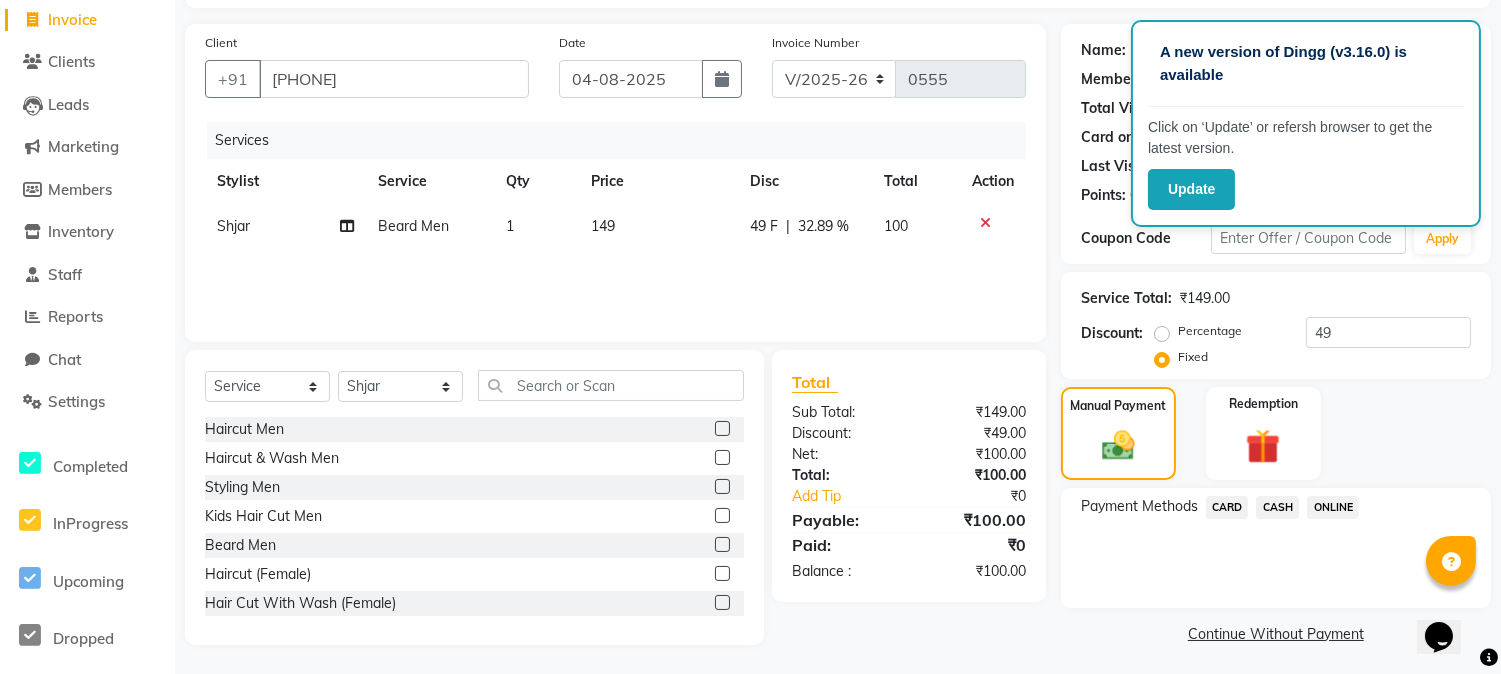 click on "CASH" 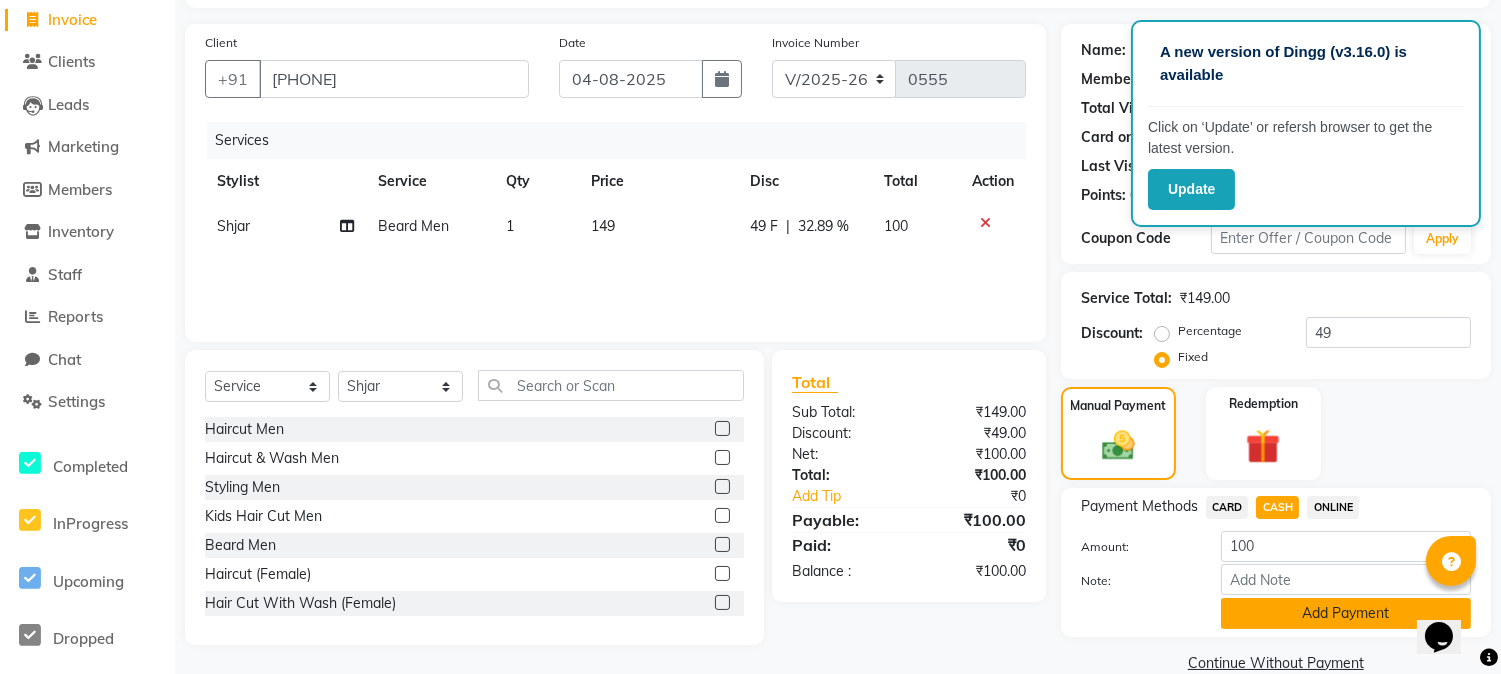 click on "Add Payment" 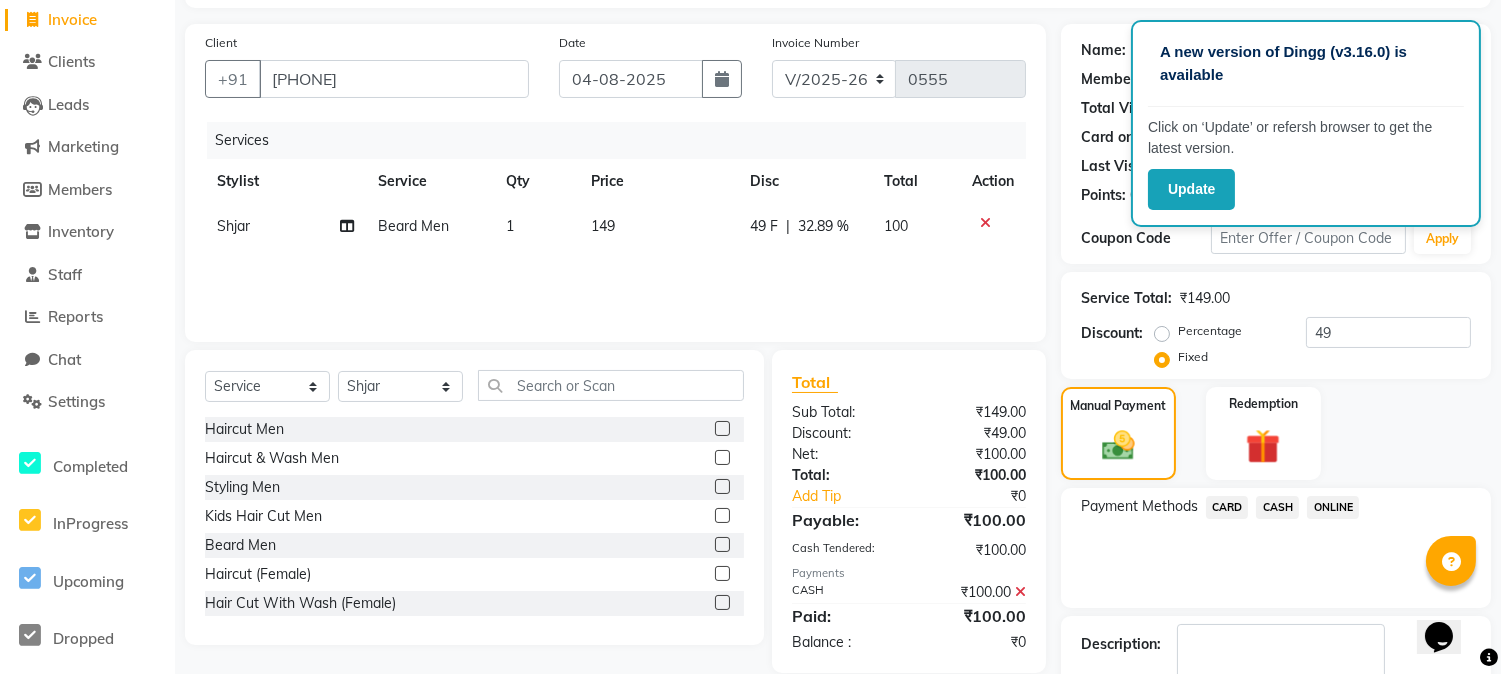 scroll, scrollTop: 243, scrollLeft: 0, axis: vertical 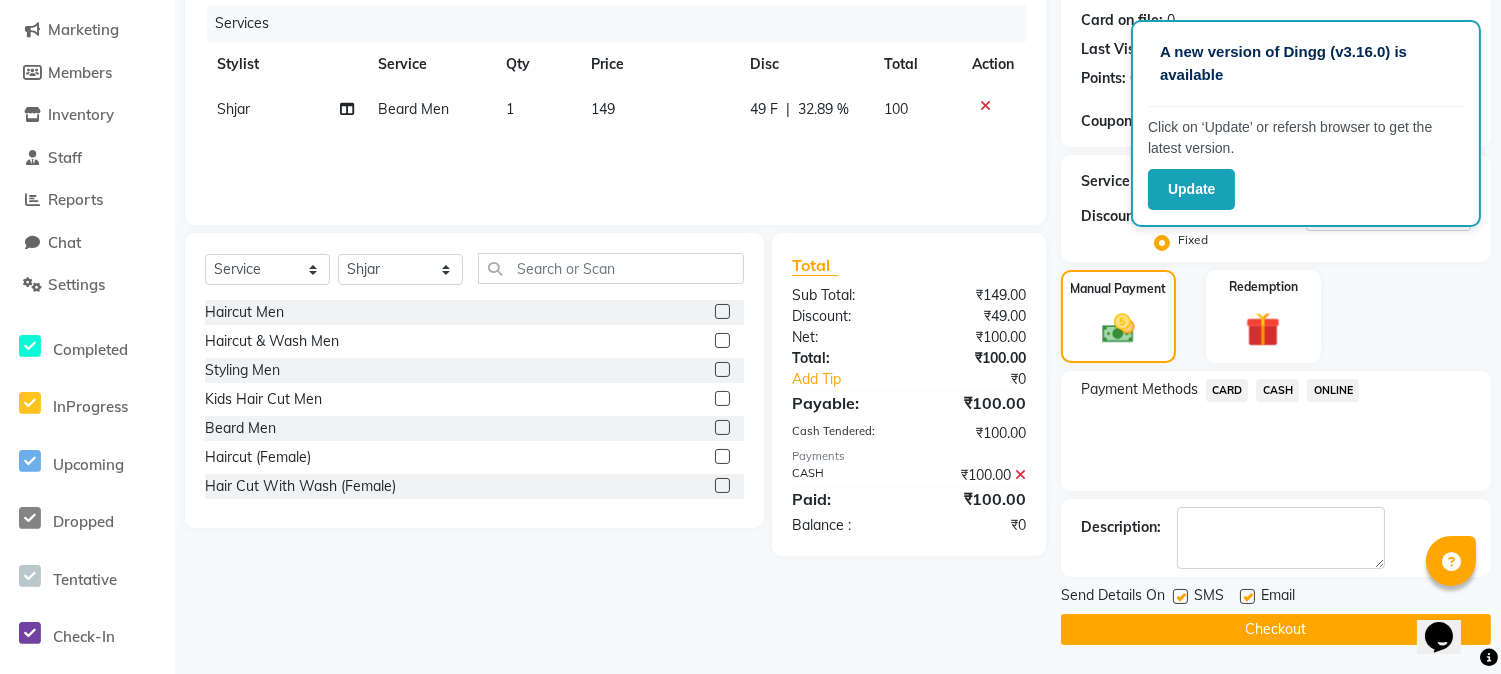 click on "Checkout" 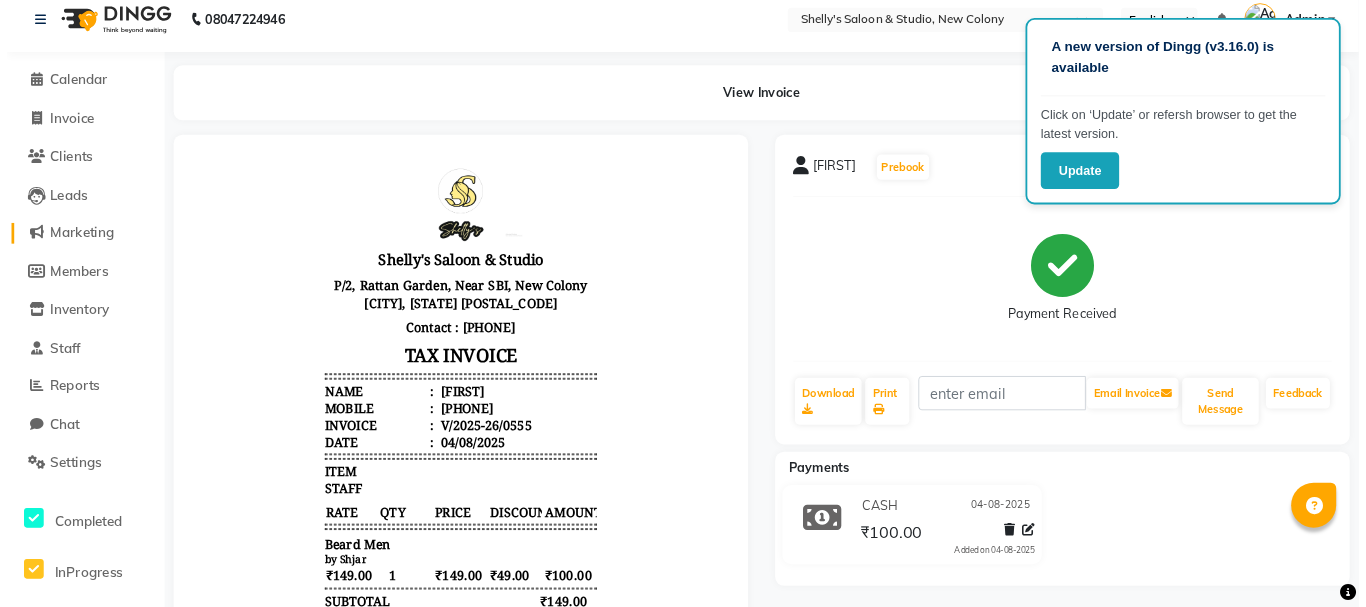 scroll, scrollTop: 0, scrollLeft: 0, axis: both 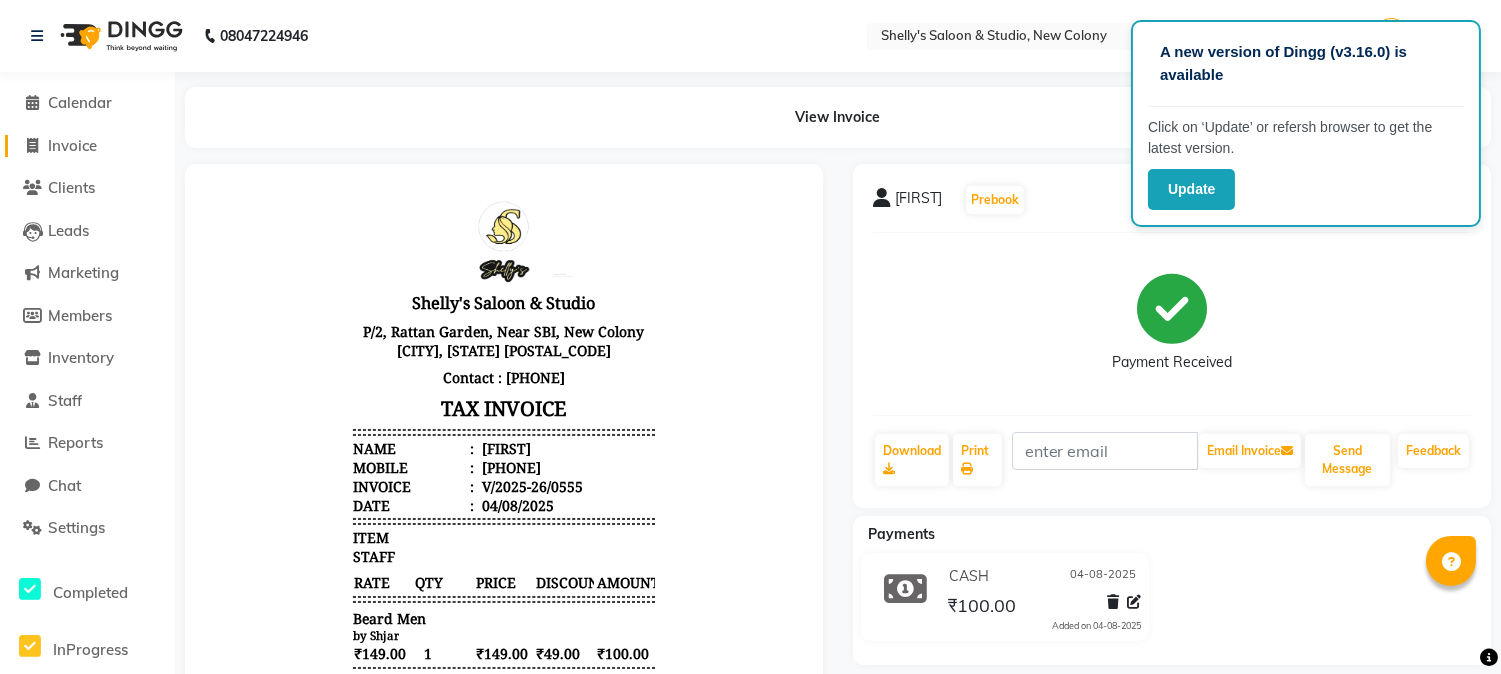click 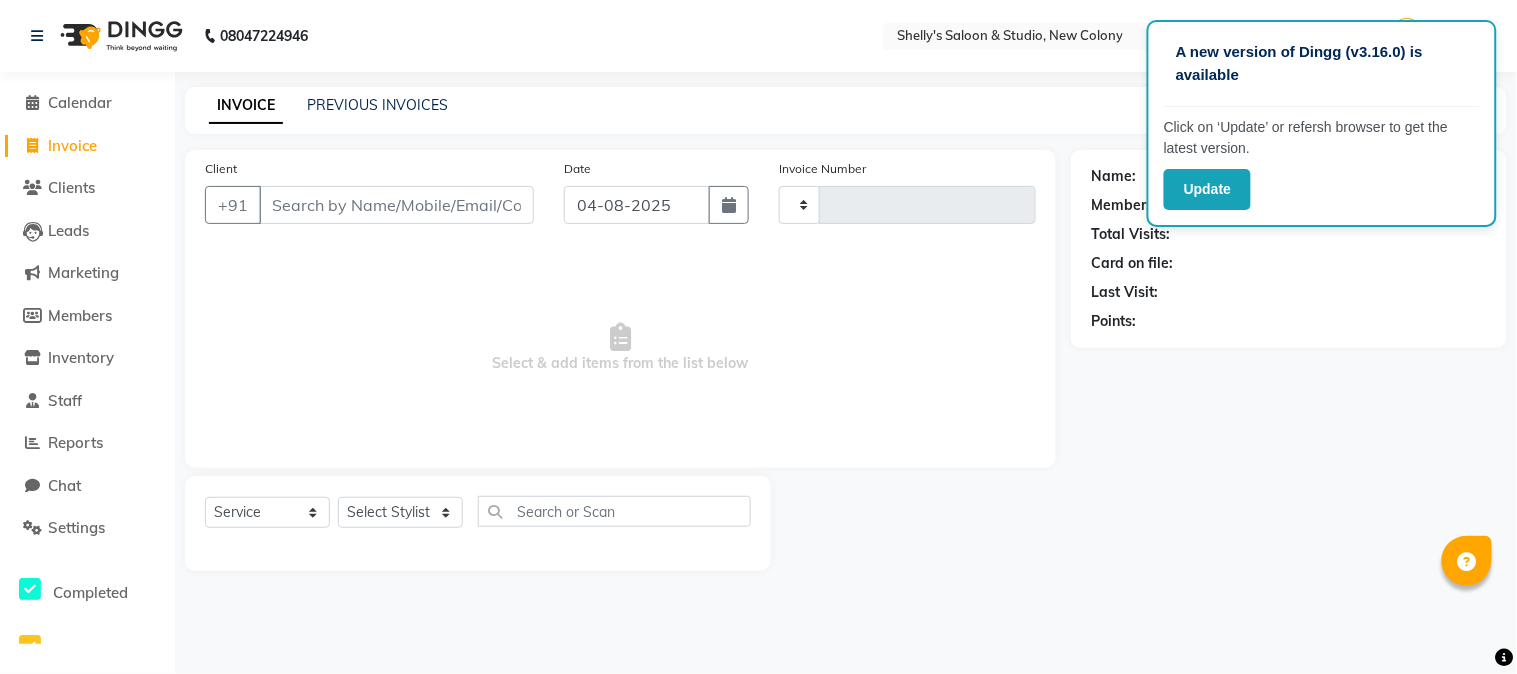 click on "Client" at bounding box center (396, 205) 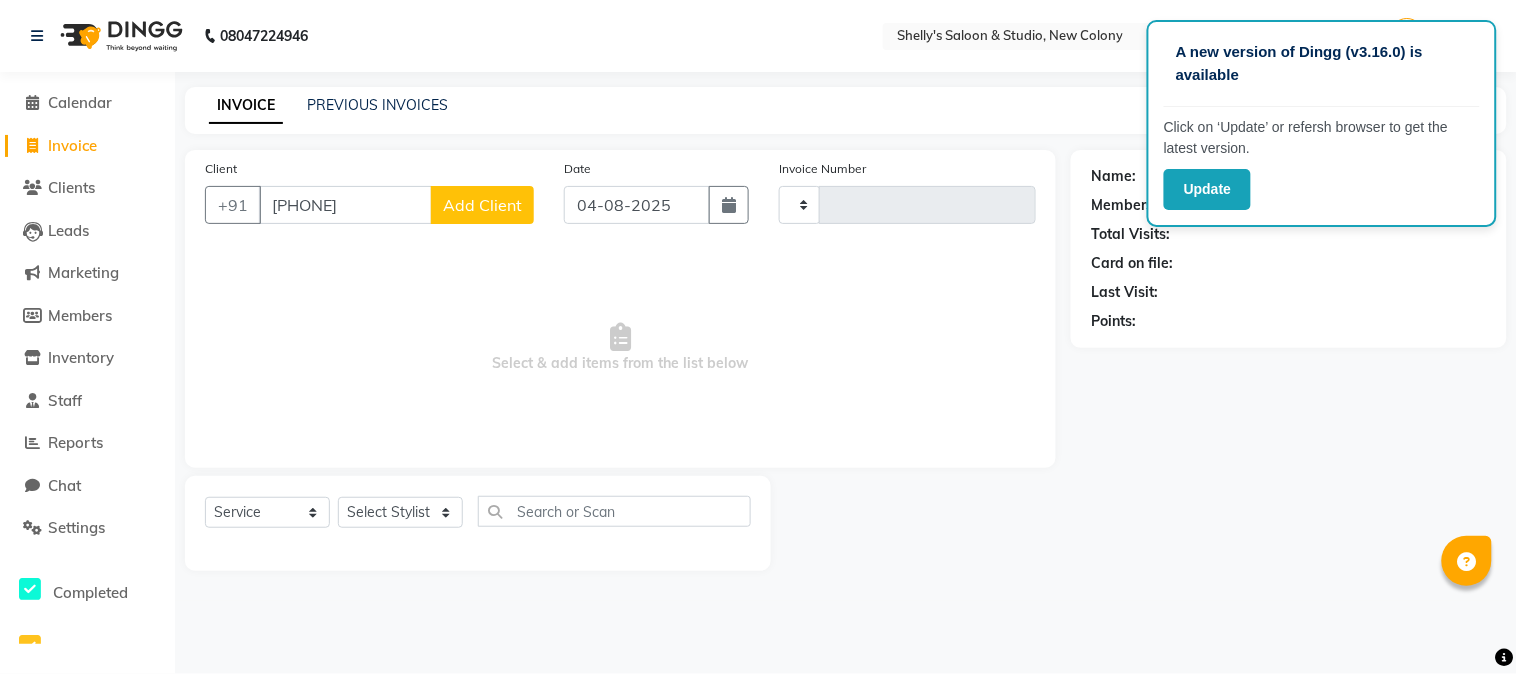 type on "7827402607" 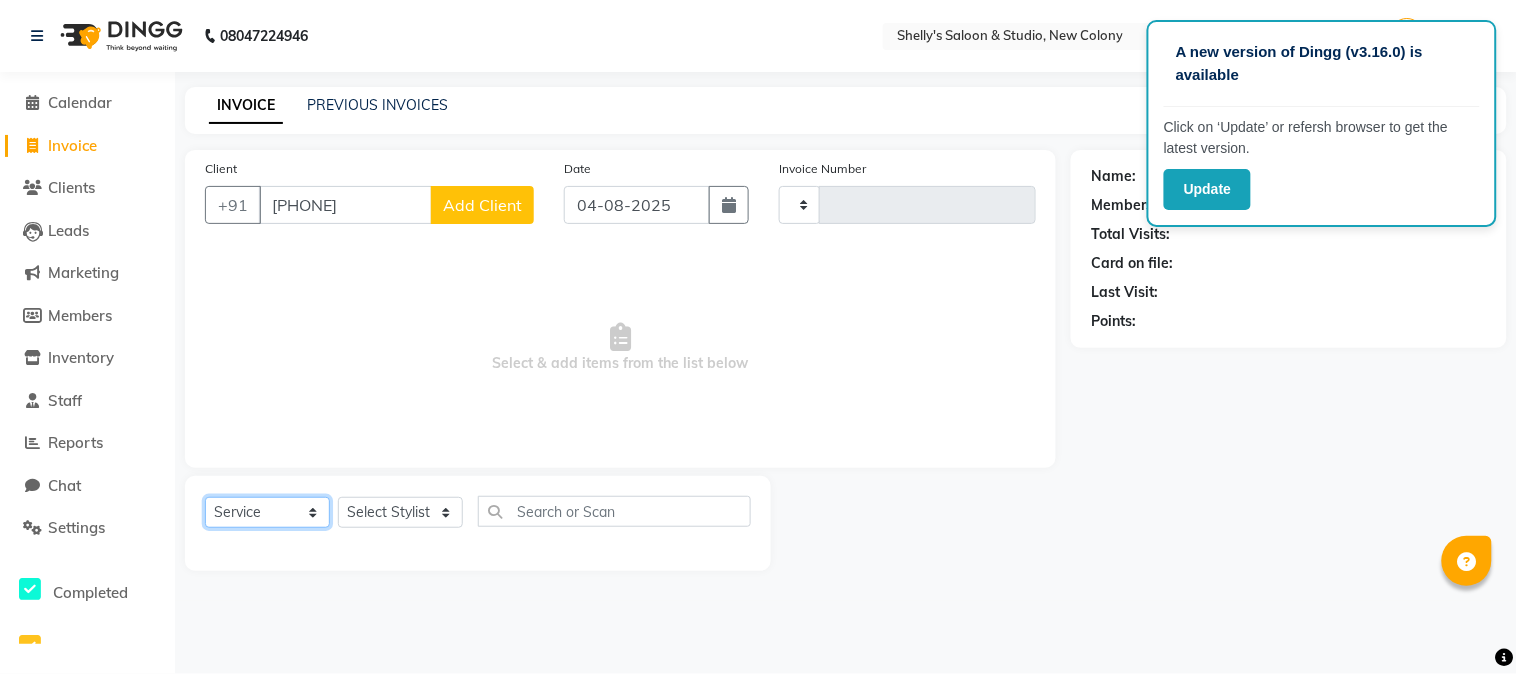 click on "Select  Service  Product  Membership  Package Voucher Prepaid Gift Card" 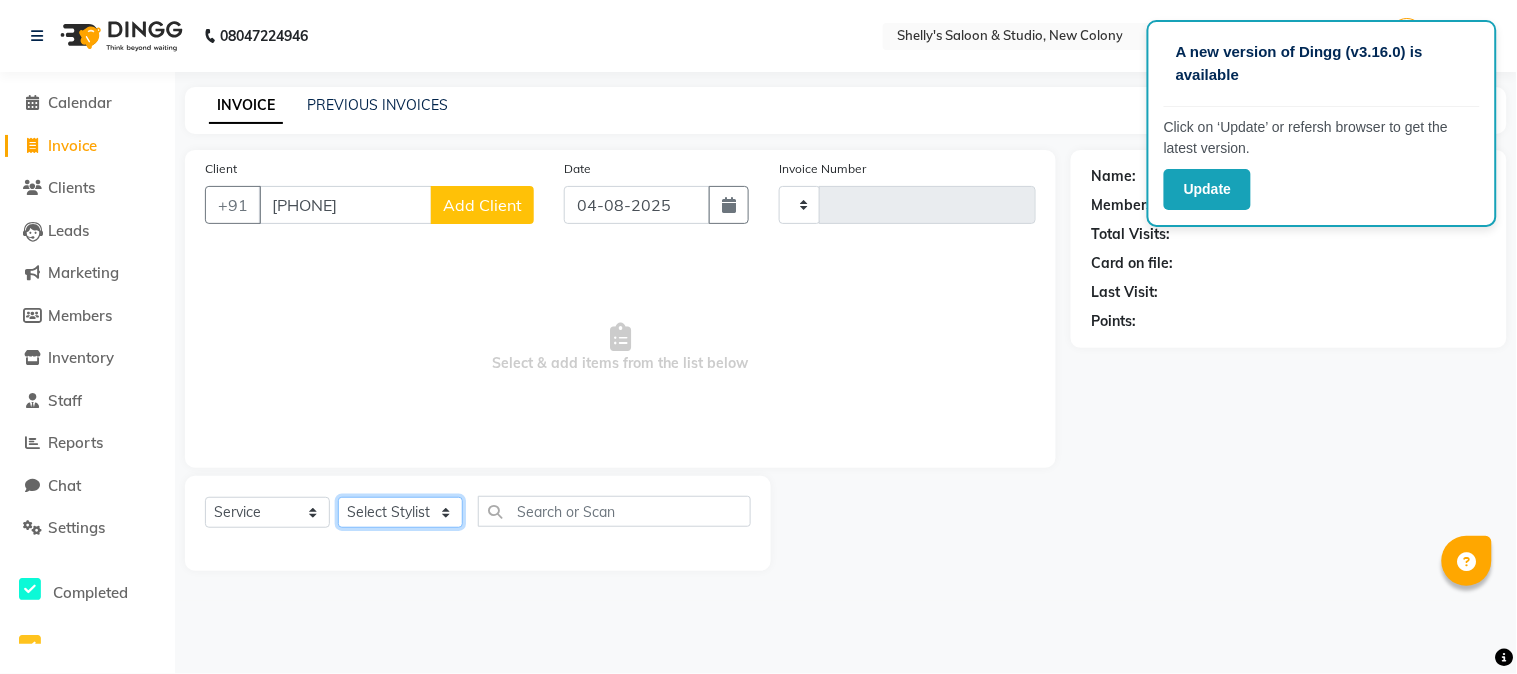 click on "Select Stylist" 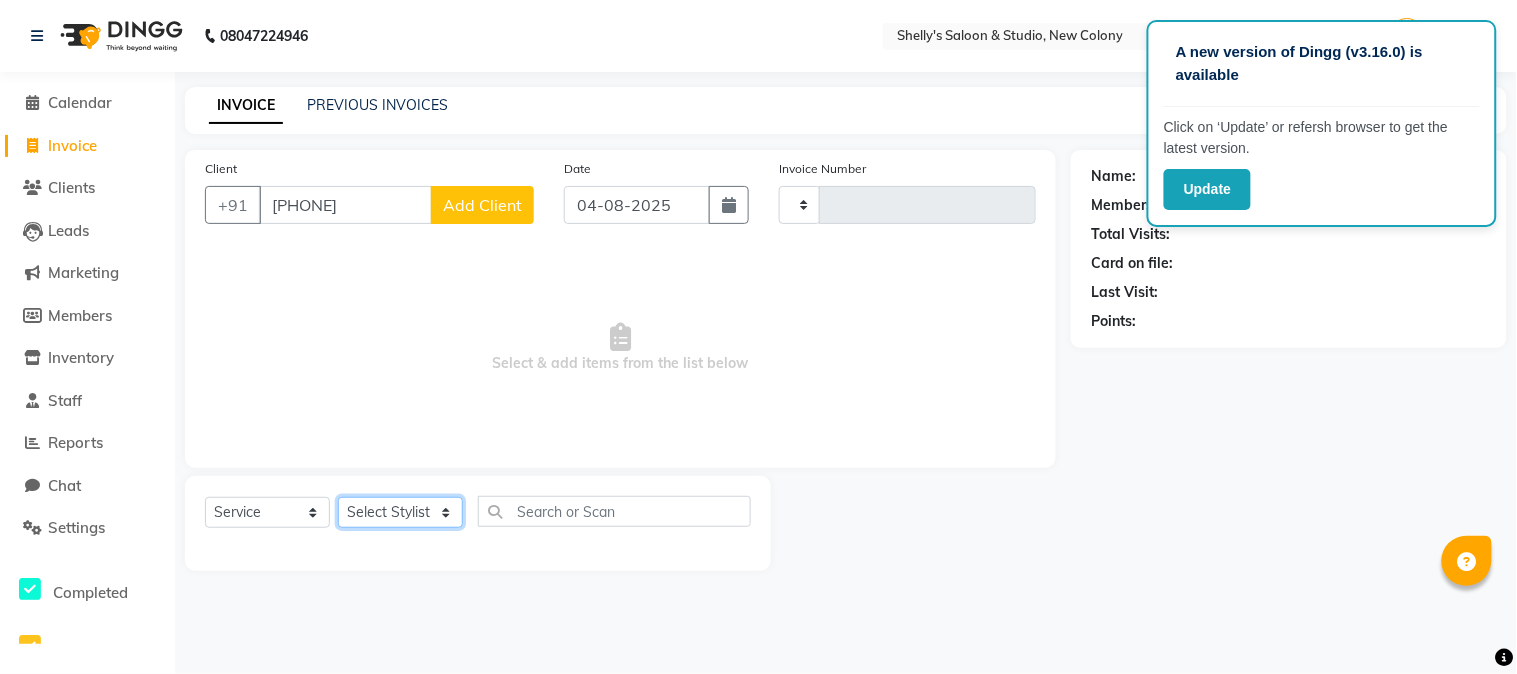 click on "Select Stylist" 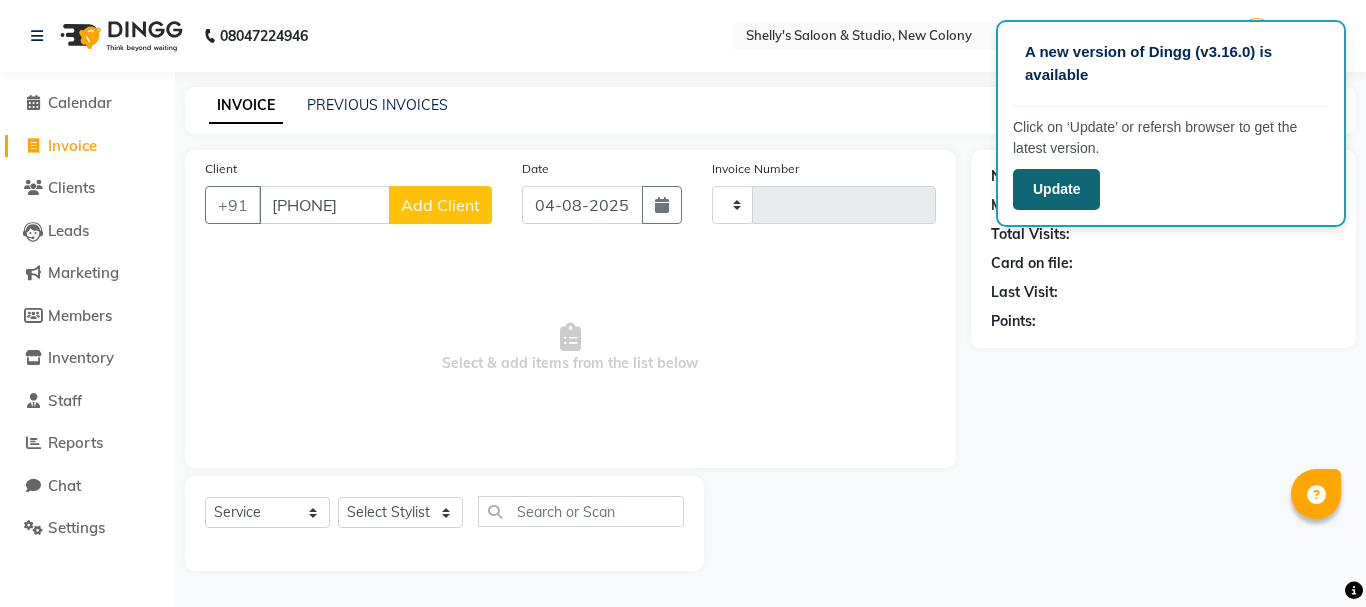click on "Update" 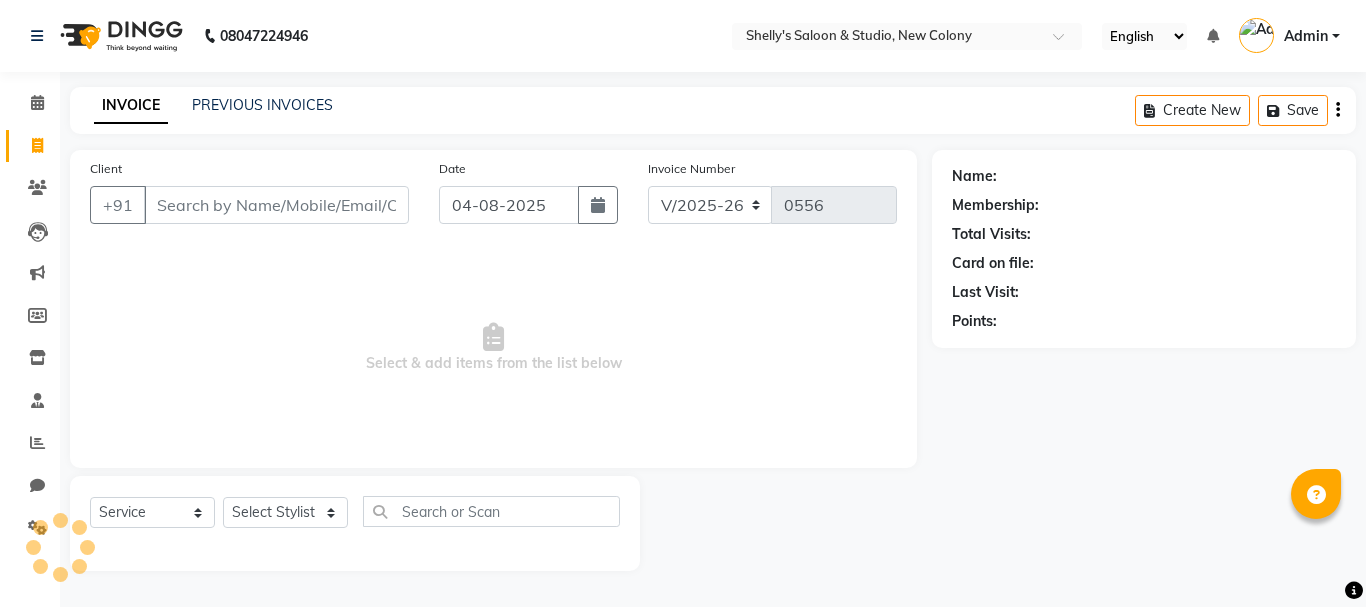 select on "7536" 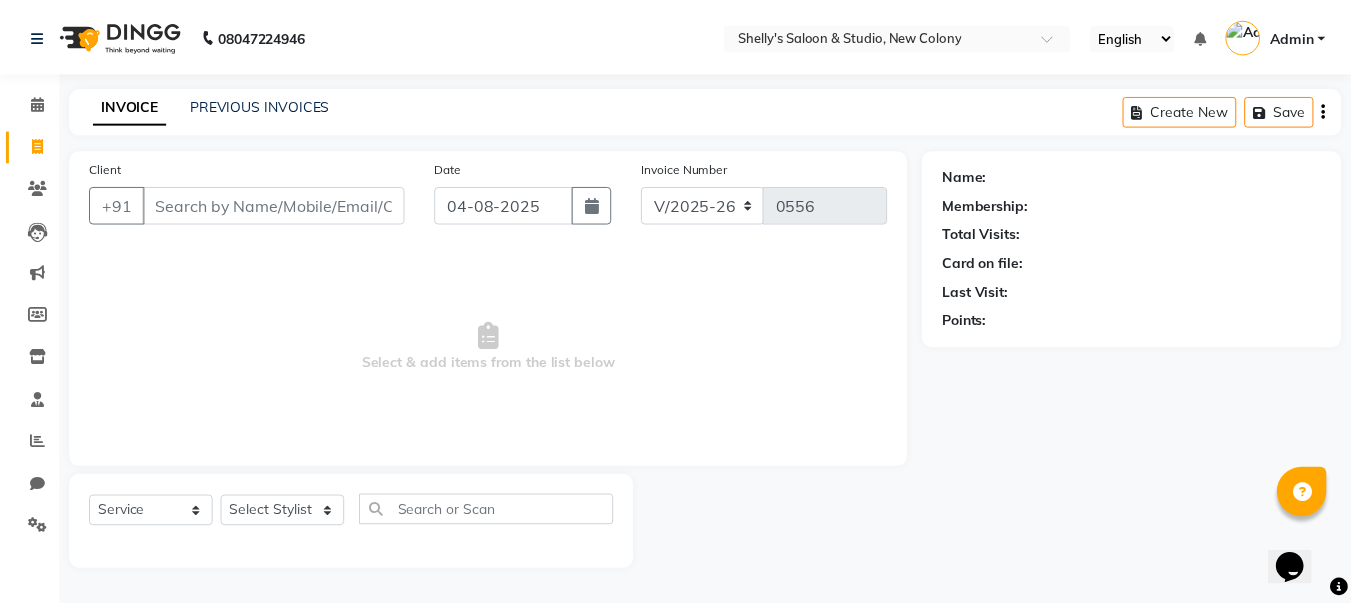 scroll, scrollTop: 0, scrollLeft: 0, axis: both 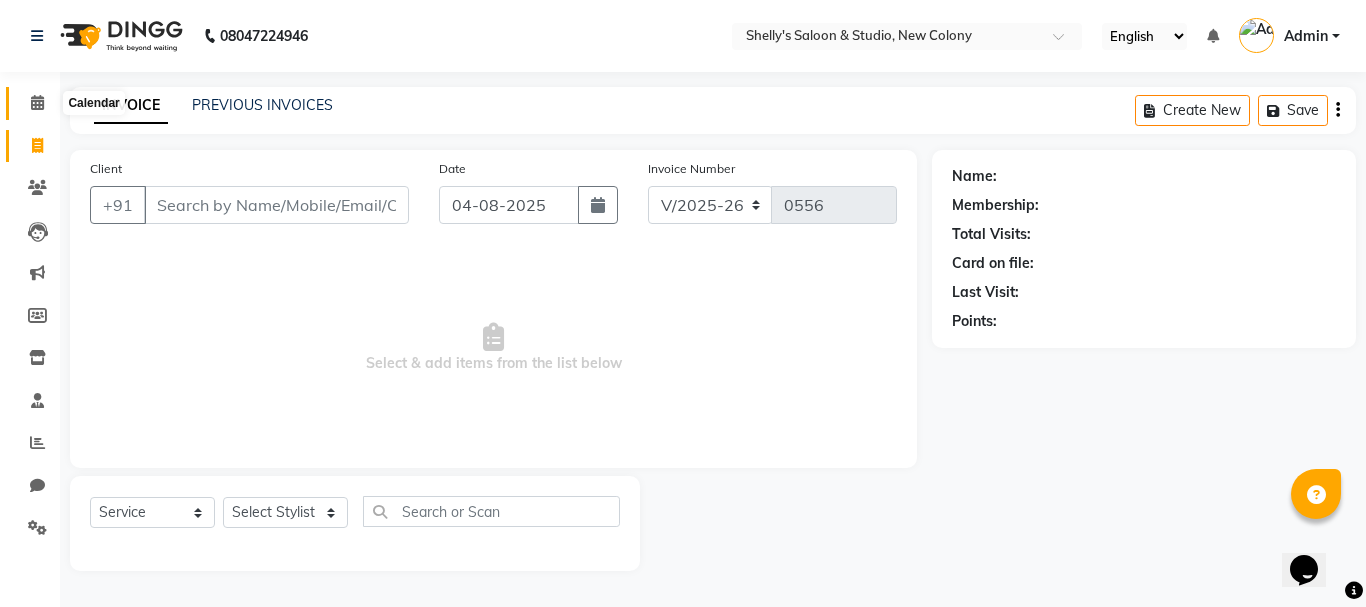 click 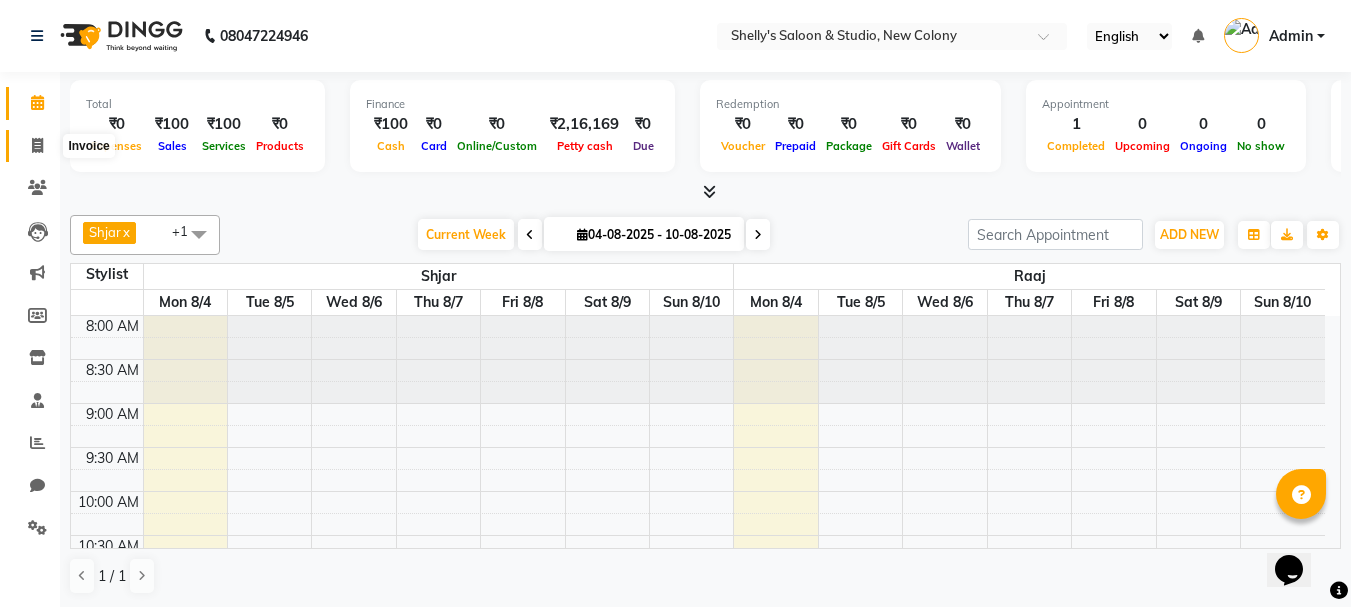 click 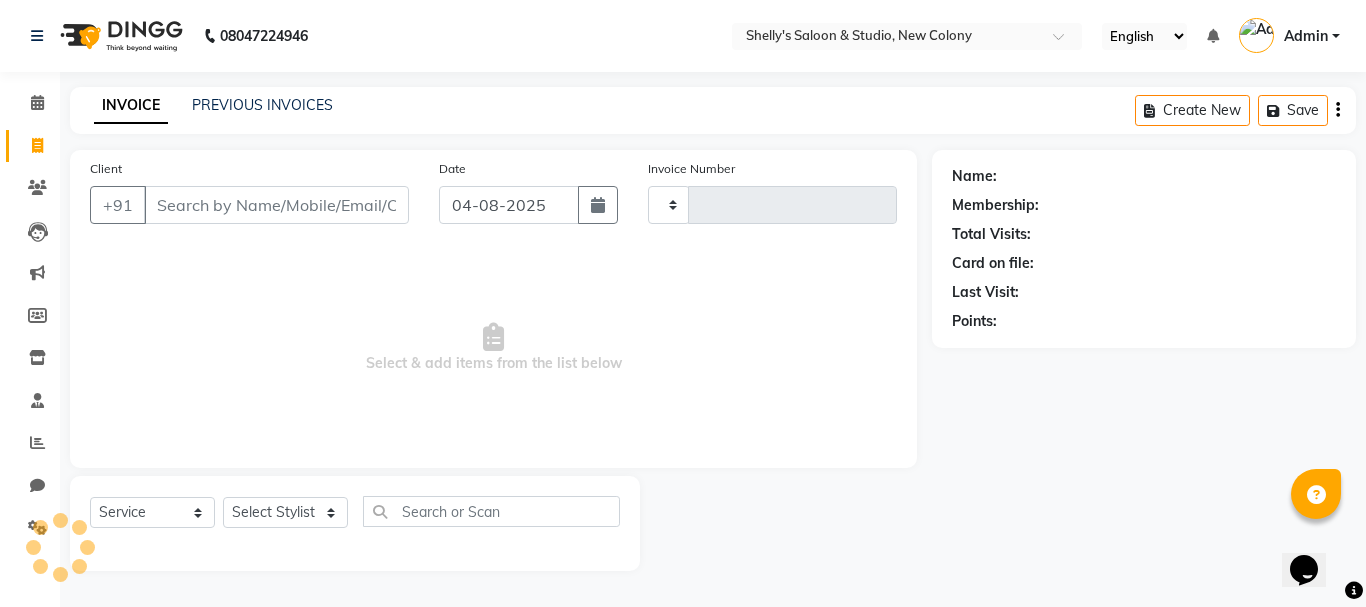type on "0556" 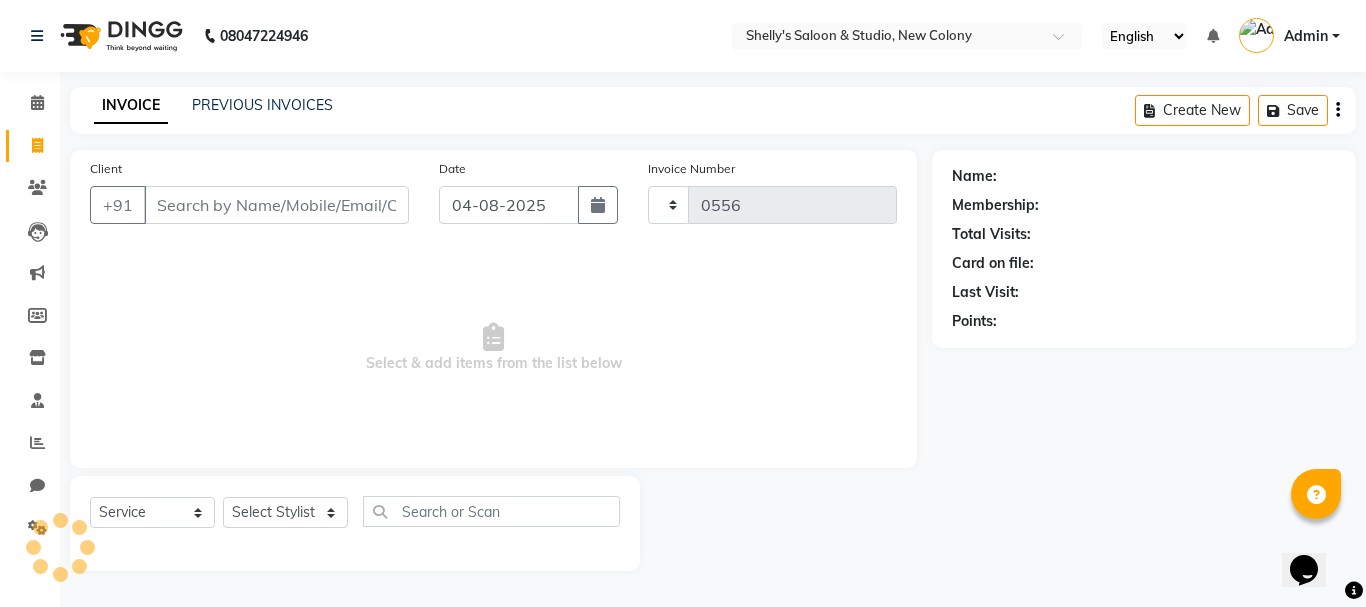 select on "7536" 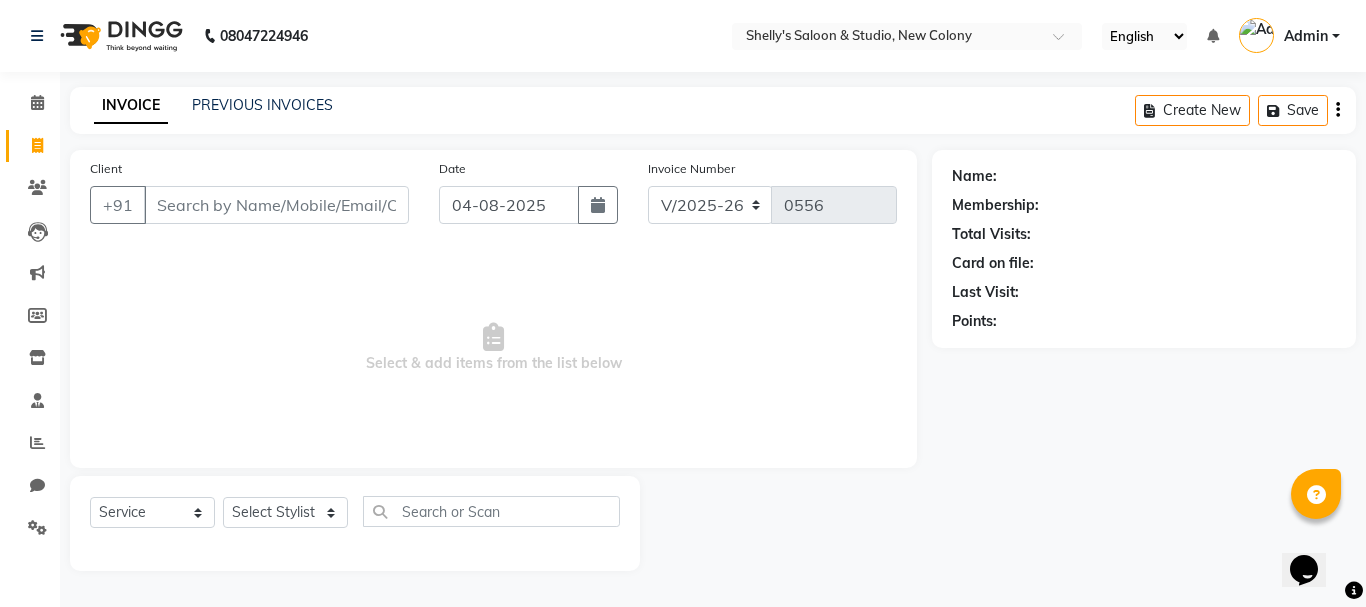 click on "Client" at bounding box center [276, 205] 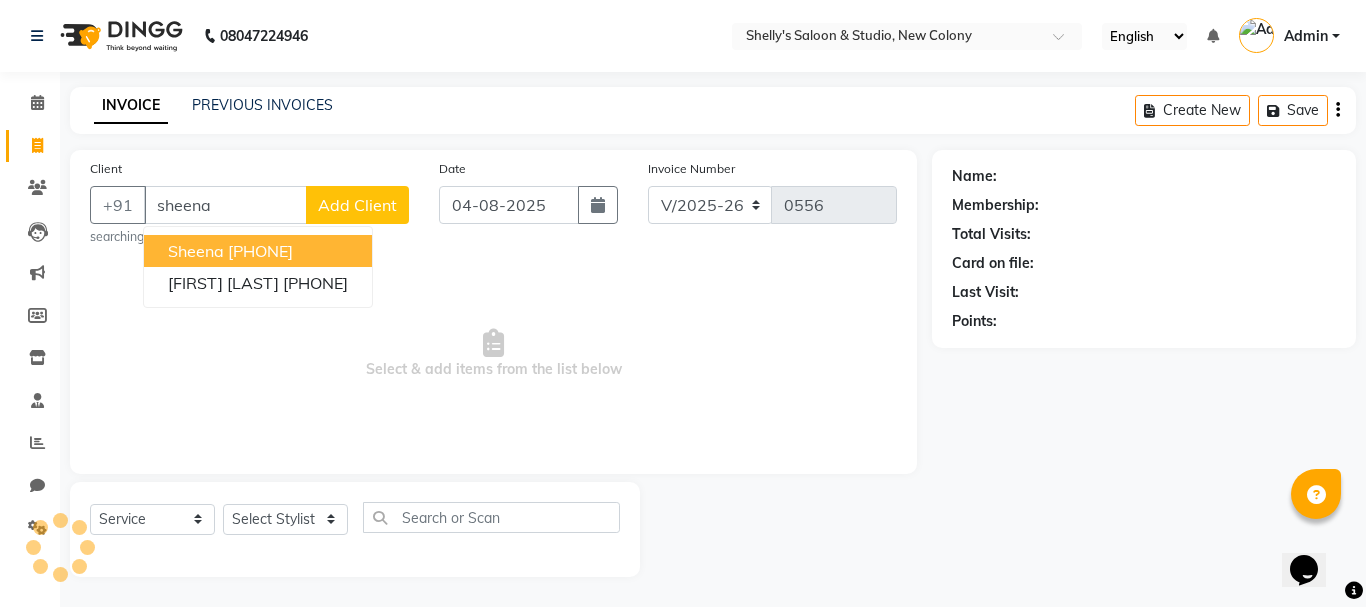 click on "[FIRST] [PHONE]" at bounding box center (258, 251) 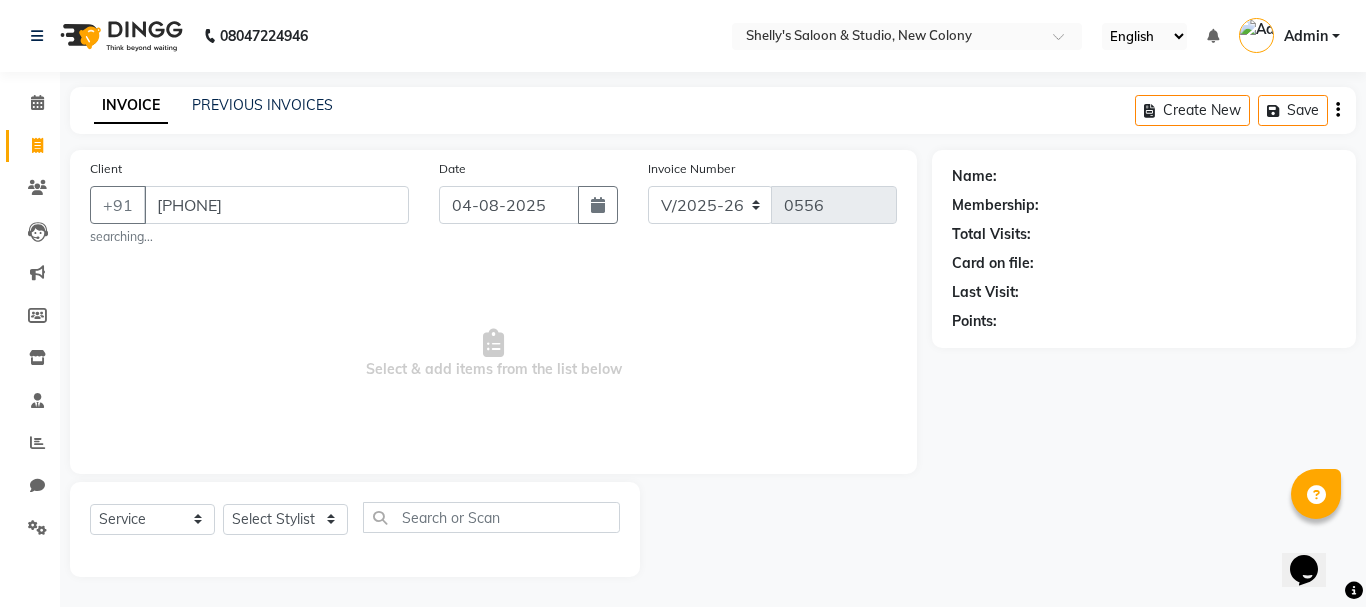 type on "[PHONE]" 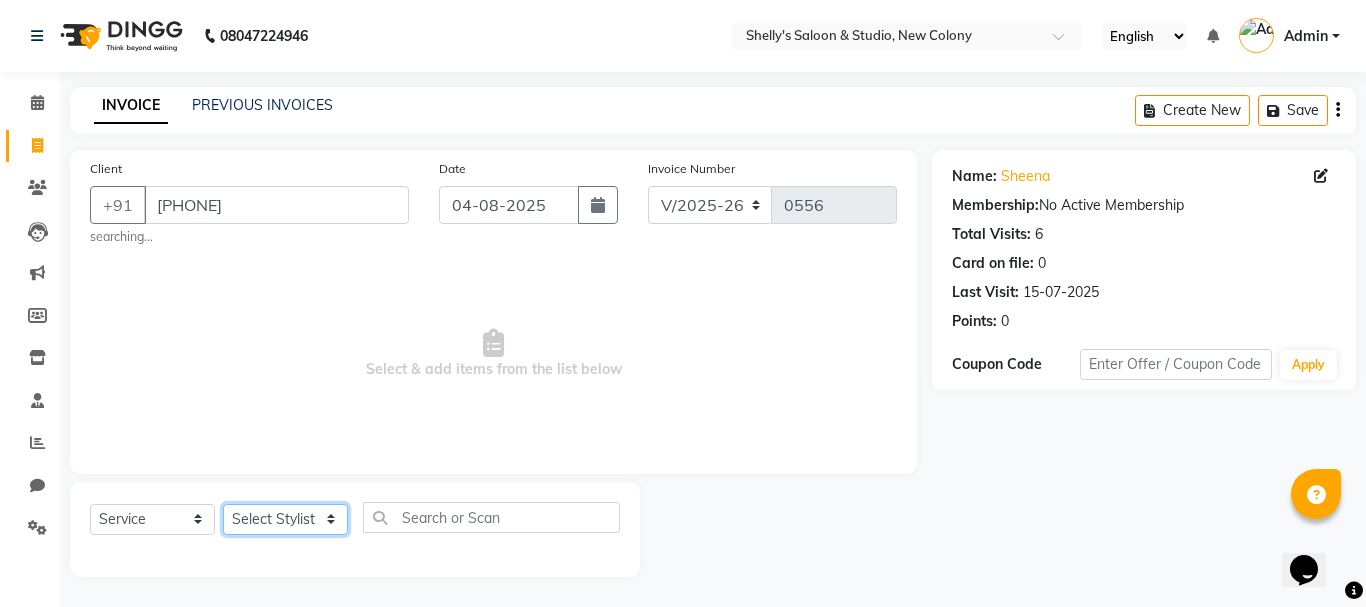 click on "Select Stylist Kajal mansi Pooja Prince Raaj Renu Shelly Shjar" 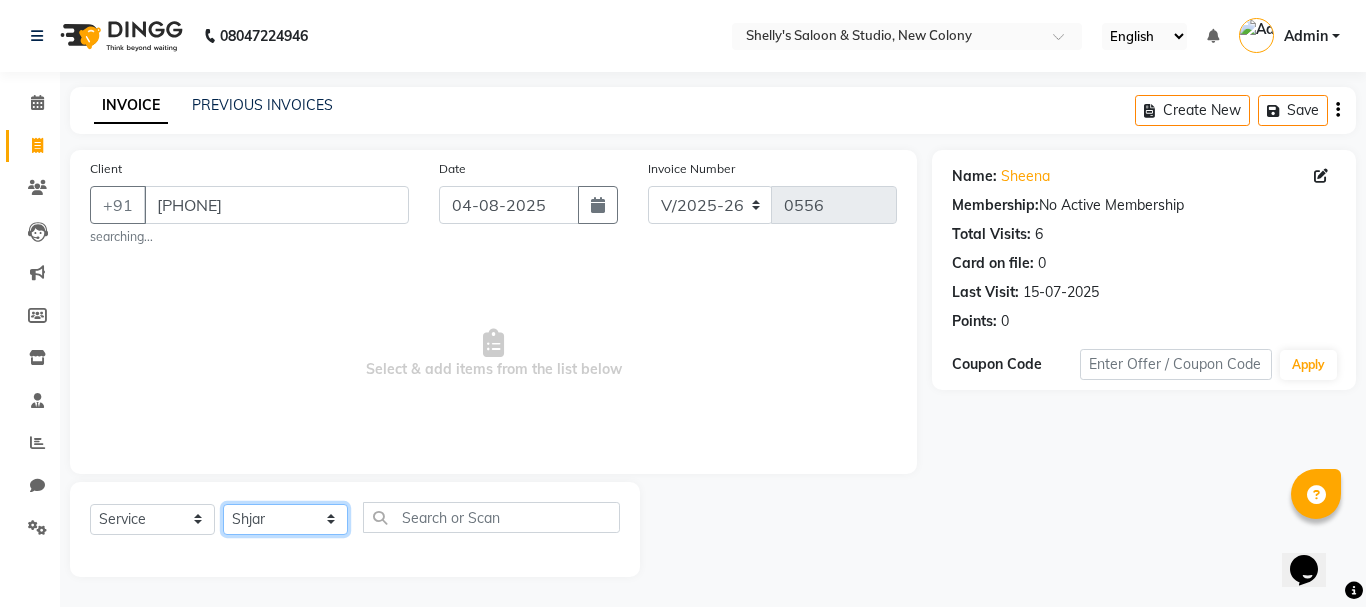 click on "Select Stylist Kajal mansi Pooja Prince Raaj Renu Shelly Shjar" 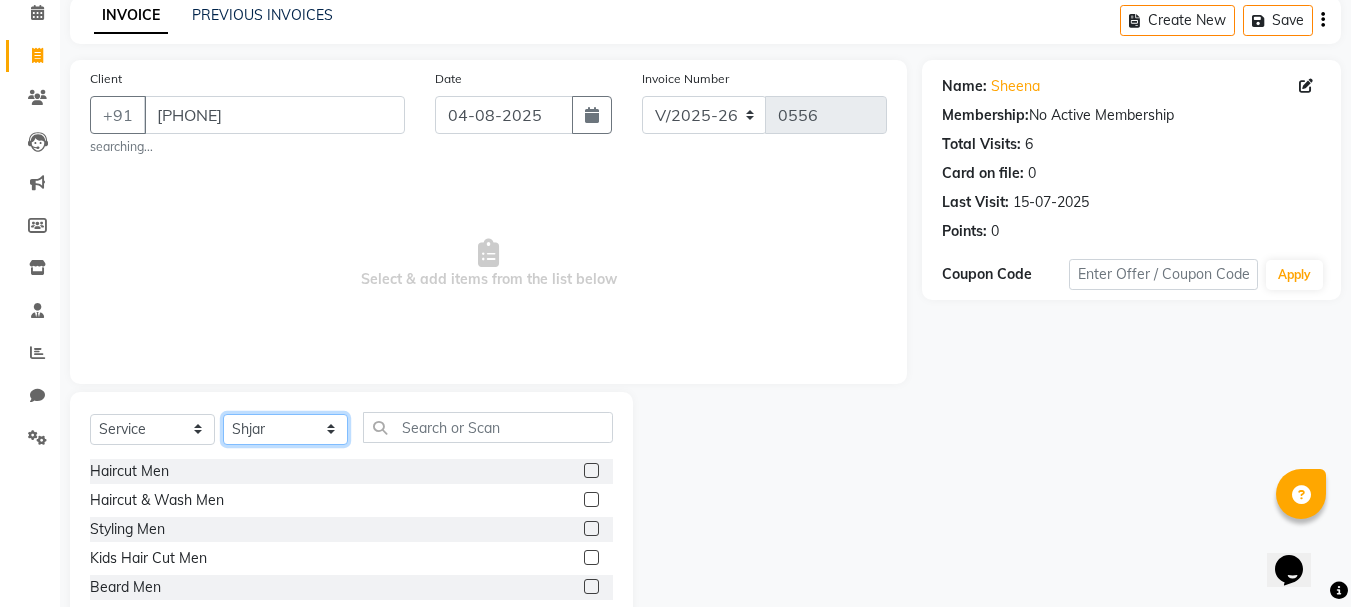 scroll, scrollTop: 200, scrollLeft: 0, axis: vertical 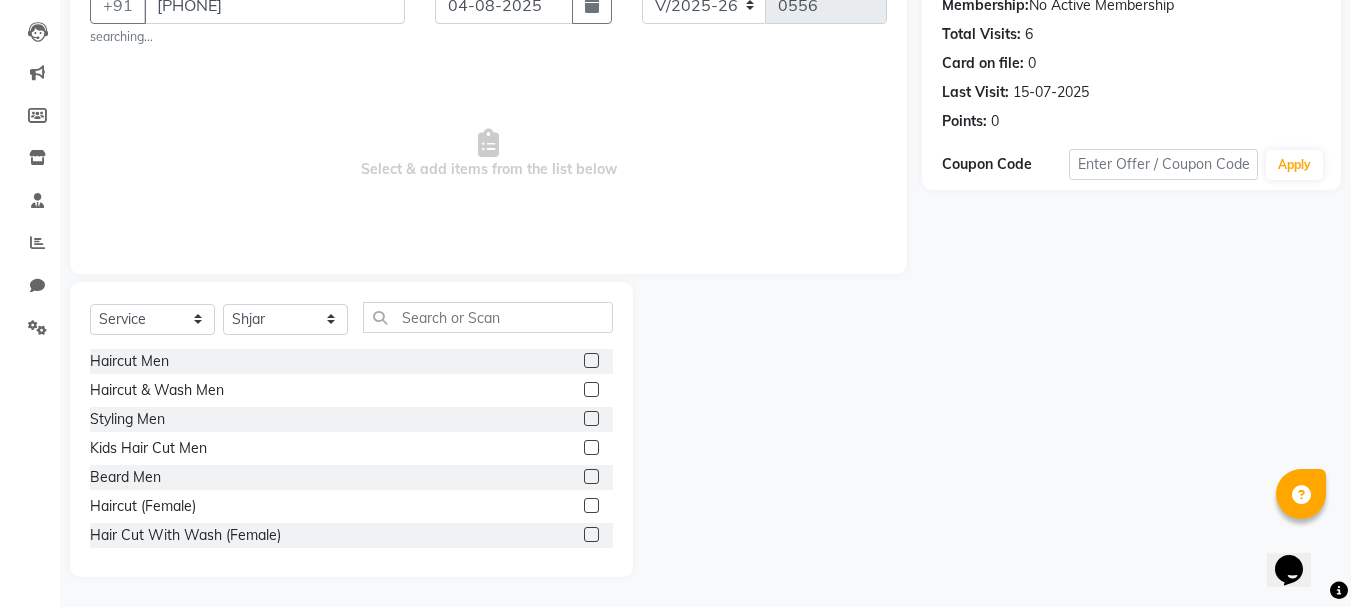 click 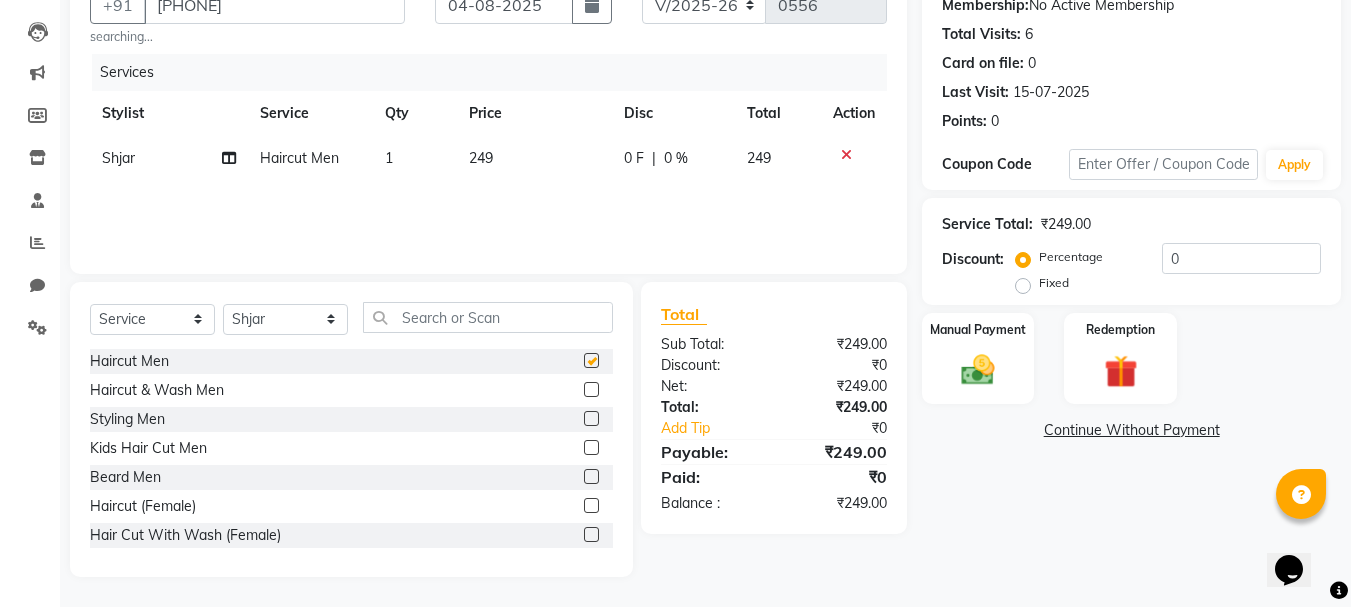 checkbox on "false" 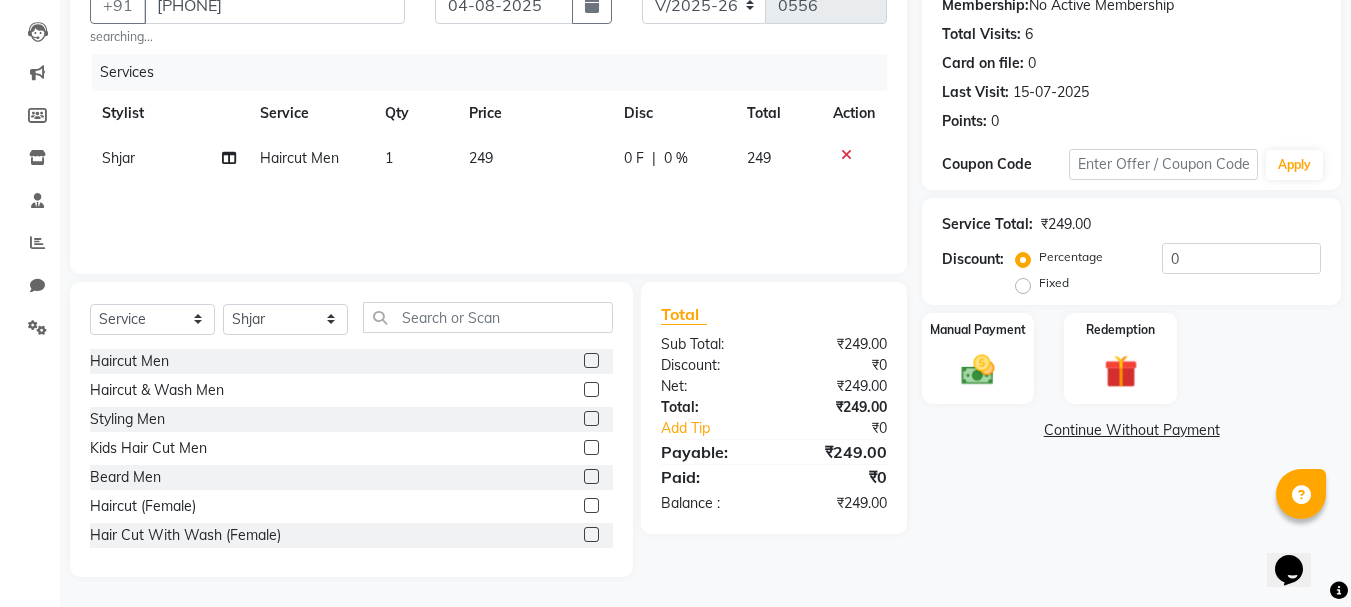 click on "Fixed" 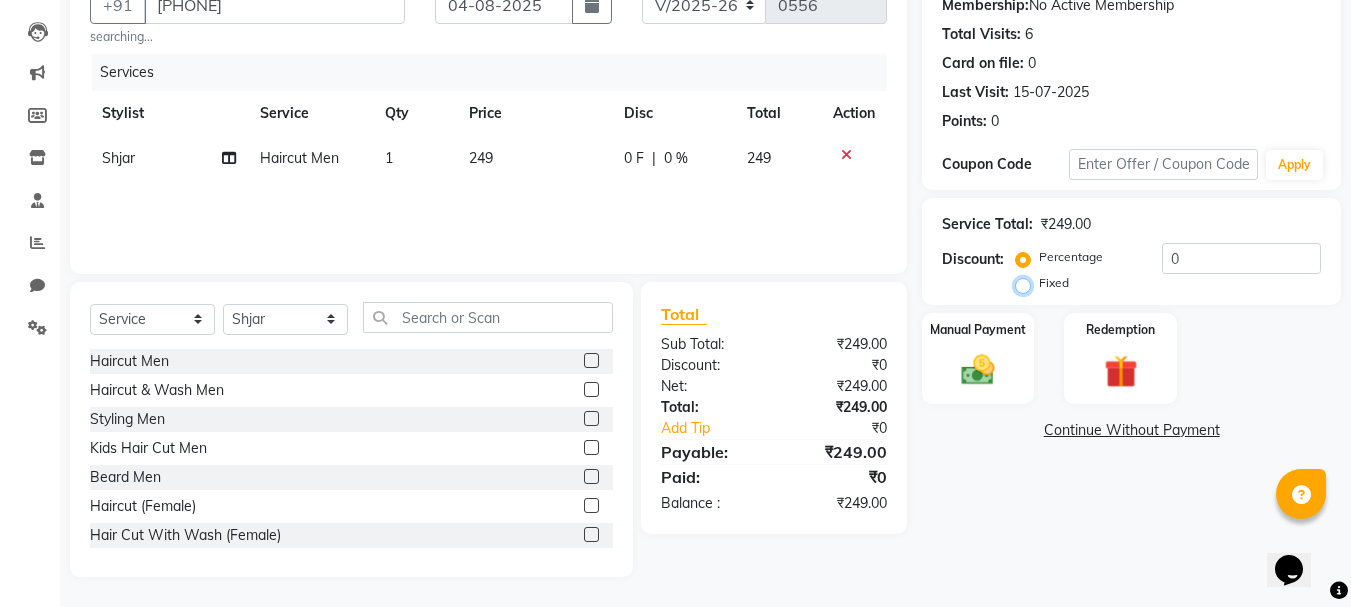 click on "Fixed" at bounding box center (1027, 283) 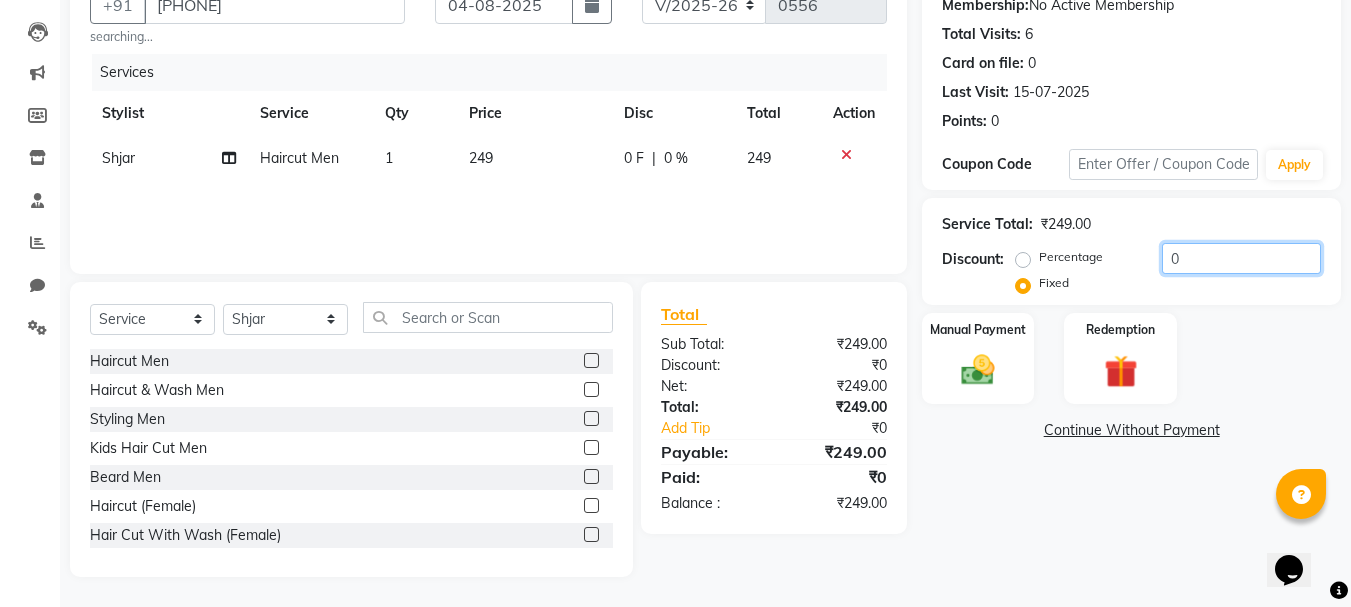 click on "0" 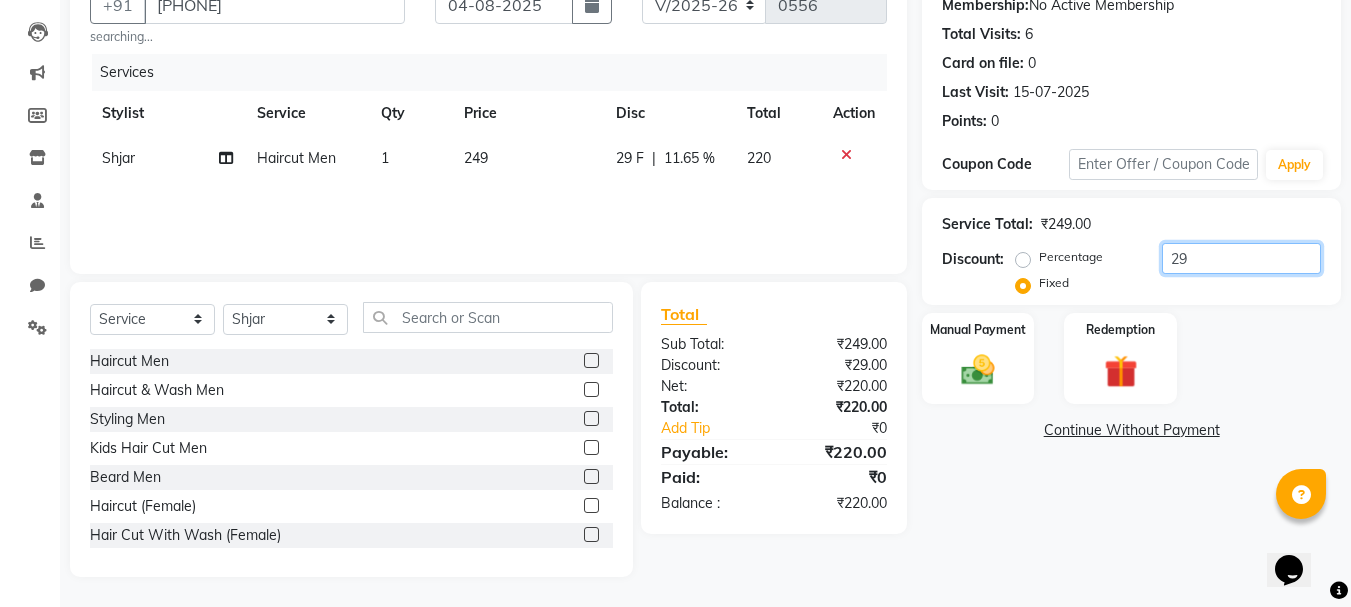 type on "2" 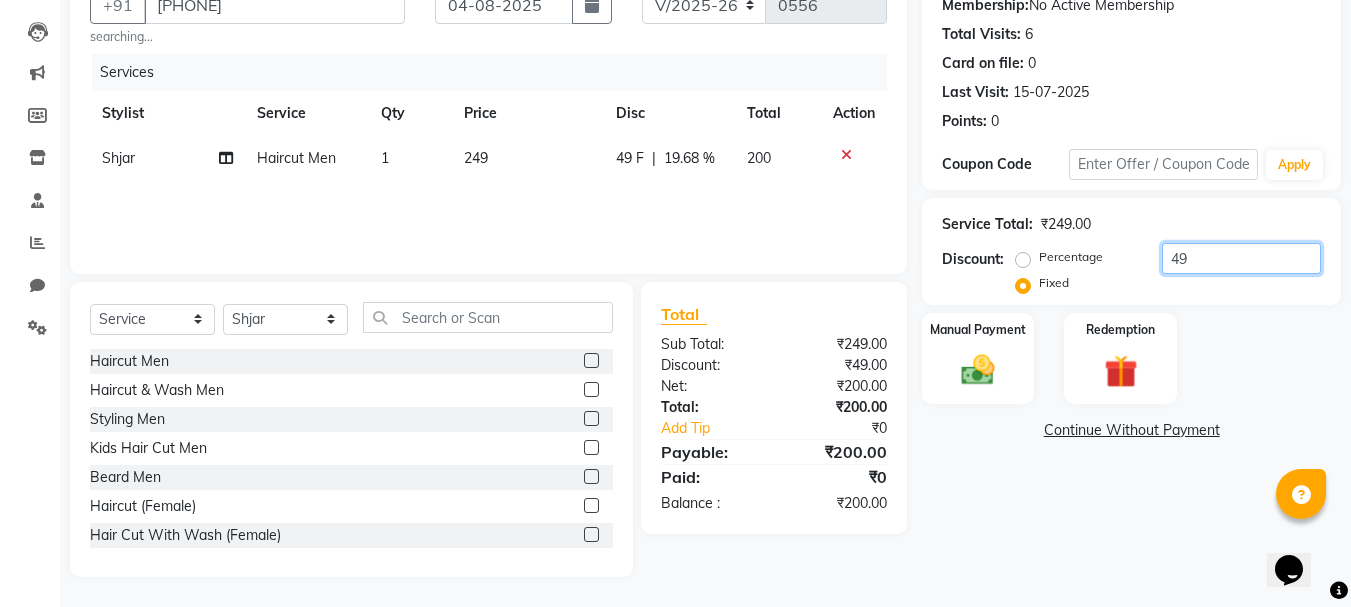 type on "49" 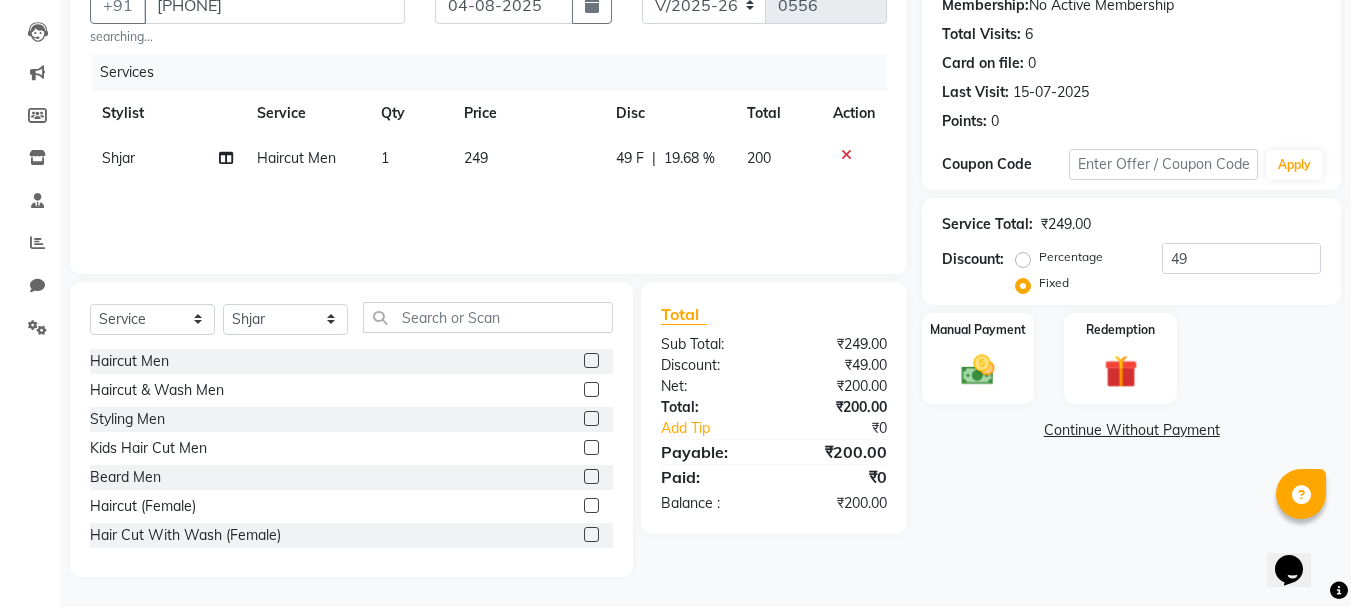 click on "Name: [FIRST] Membership: No Active Membership Total Visits: 6 Card on file: 0 Last Visit: [DATE] Points: 0 Coupon Code Apply Service Total: ₹249.00 Discount: Percentage Fixed 49 Manual Payment Redemption Continue Without Payment" 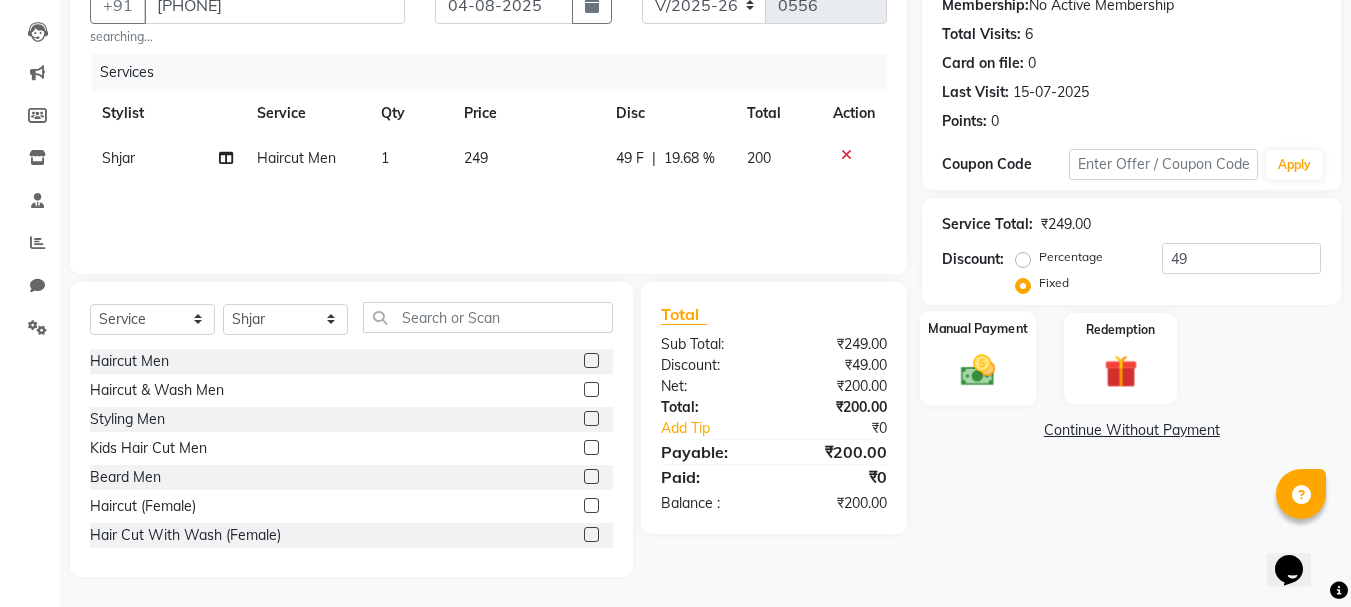 click 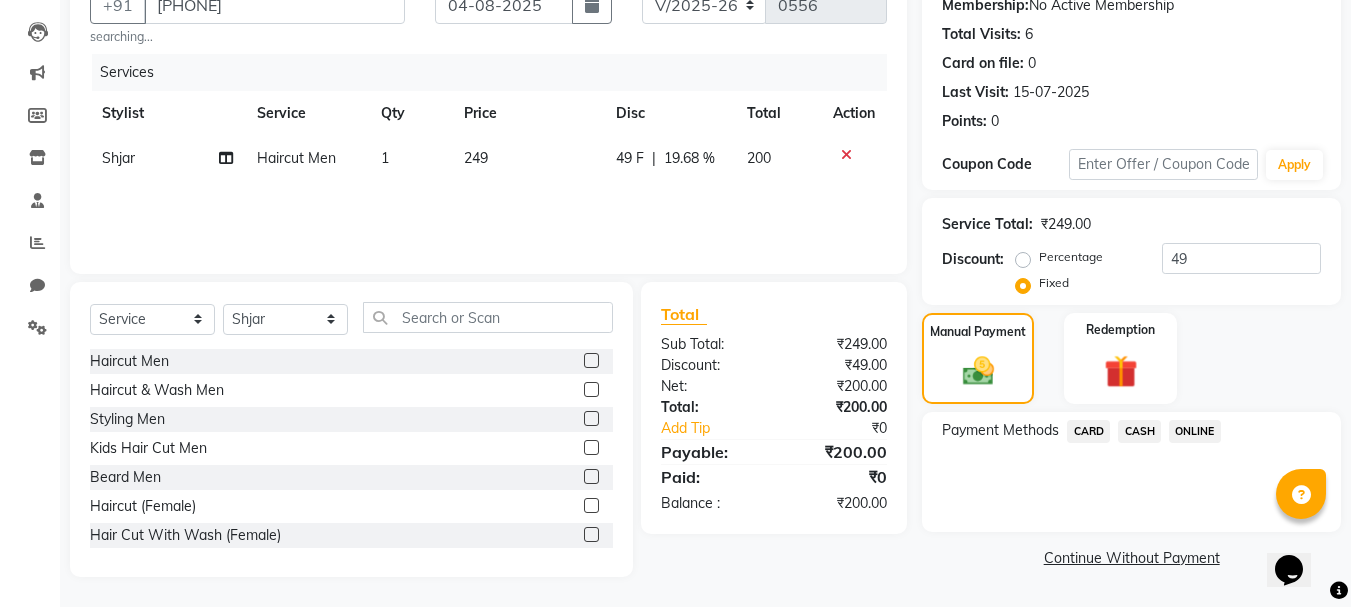 click on "ONLINE" 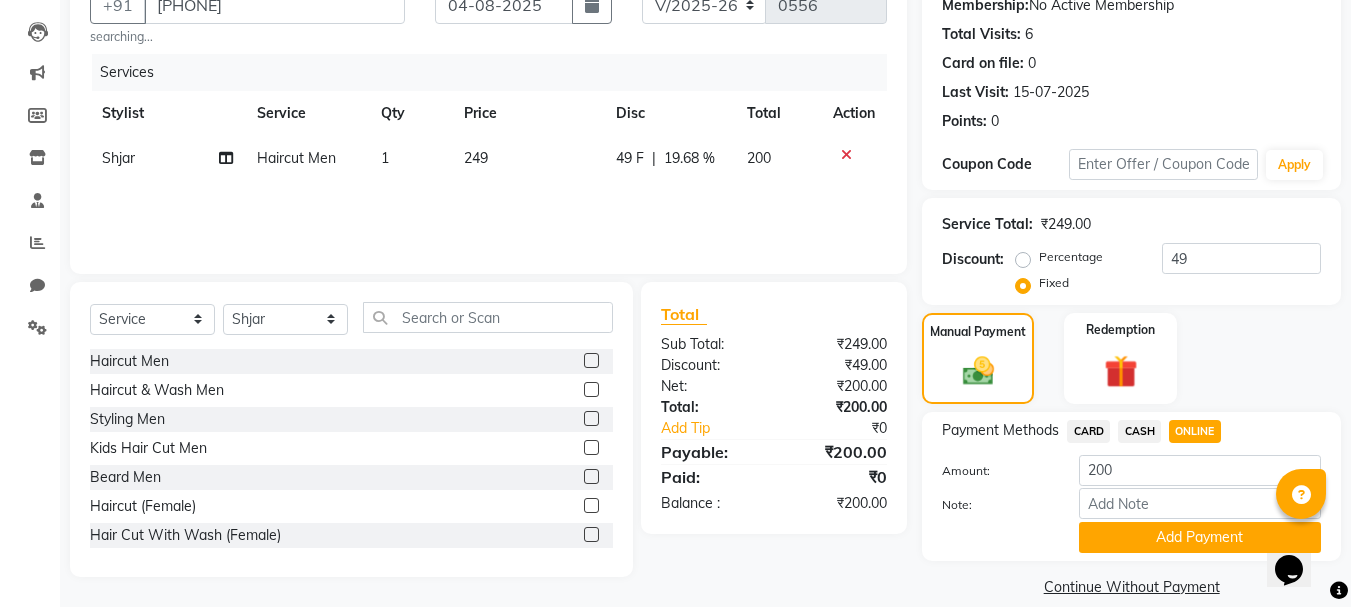 scroll, scrollTop: 225, scrollLeft: 0, axis: vertical 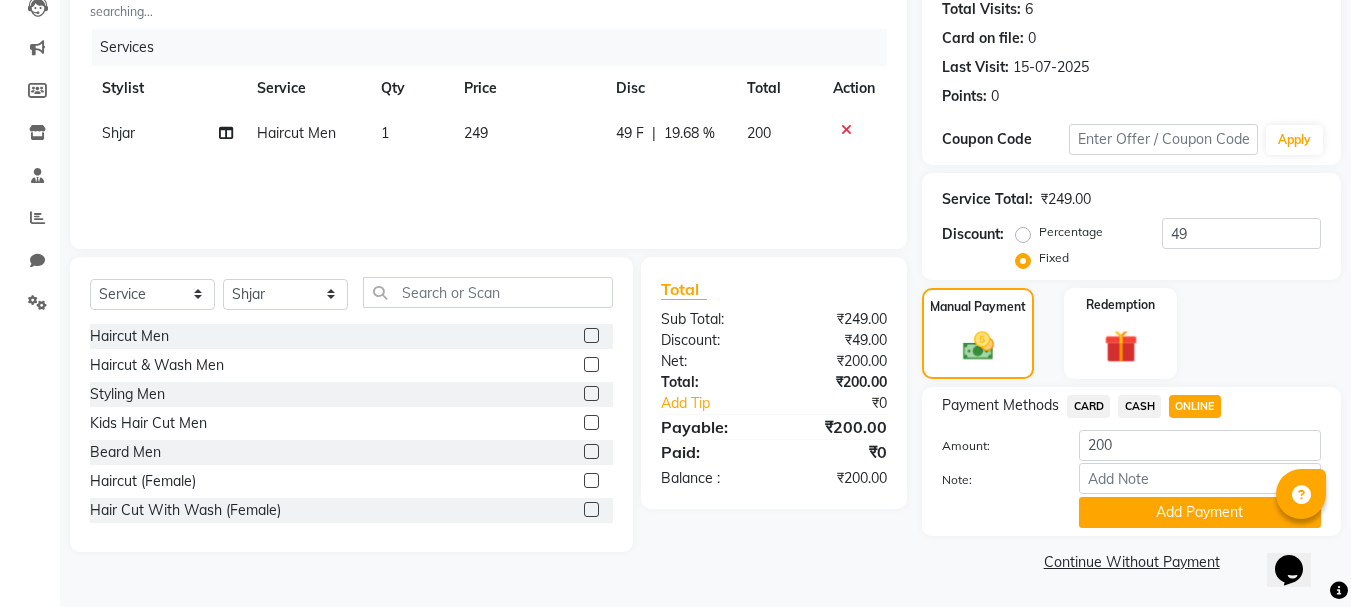 click on "Payment Methods  CARD   CASH   ONLINE  Amount: 200 Note: Add Payment" 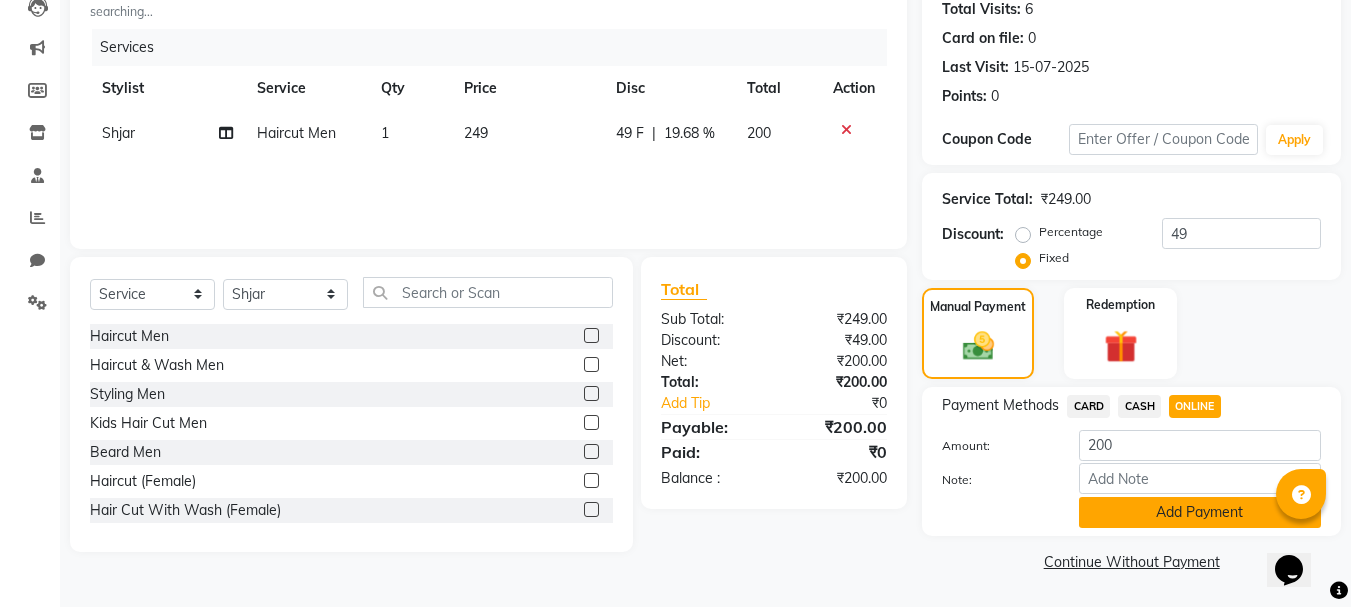 click on "Add Payment" 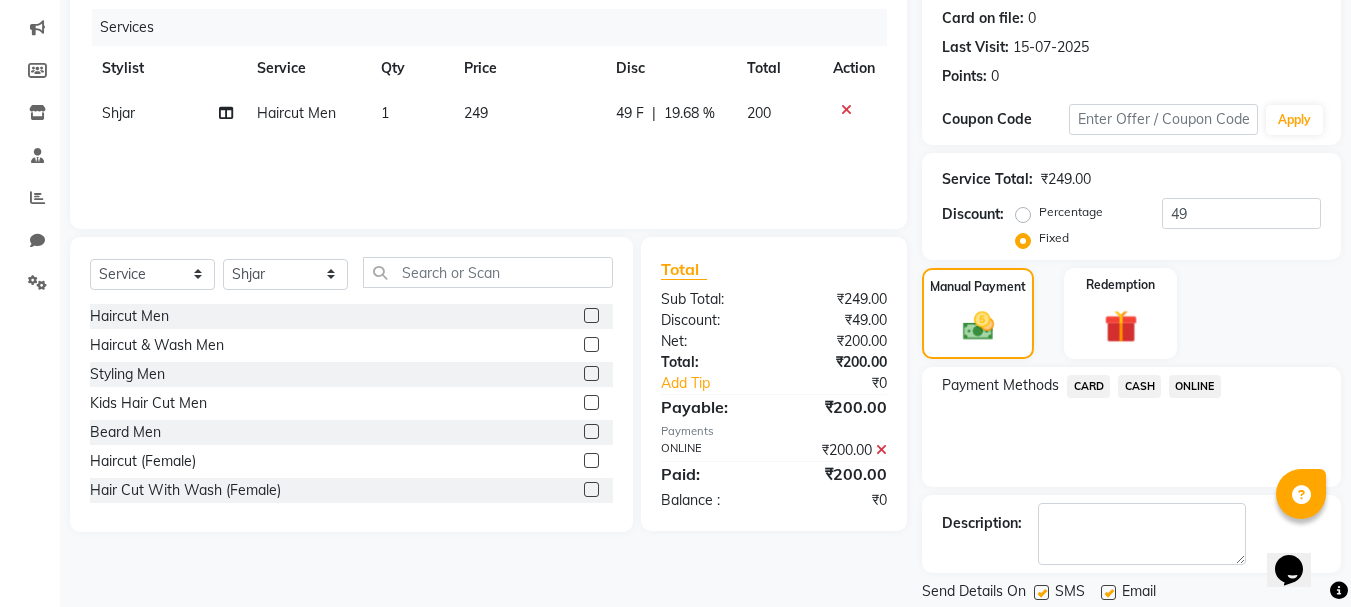 scroll, scrollTop: 309, scrollLeft: 0, axis: vertical 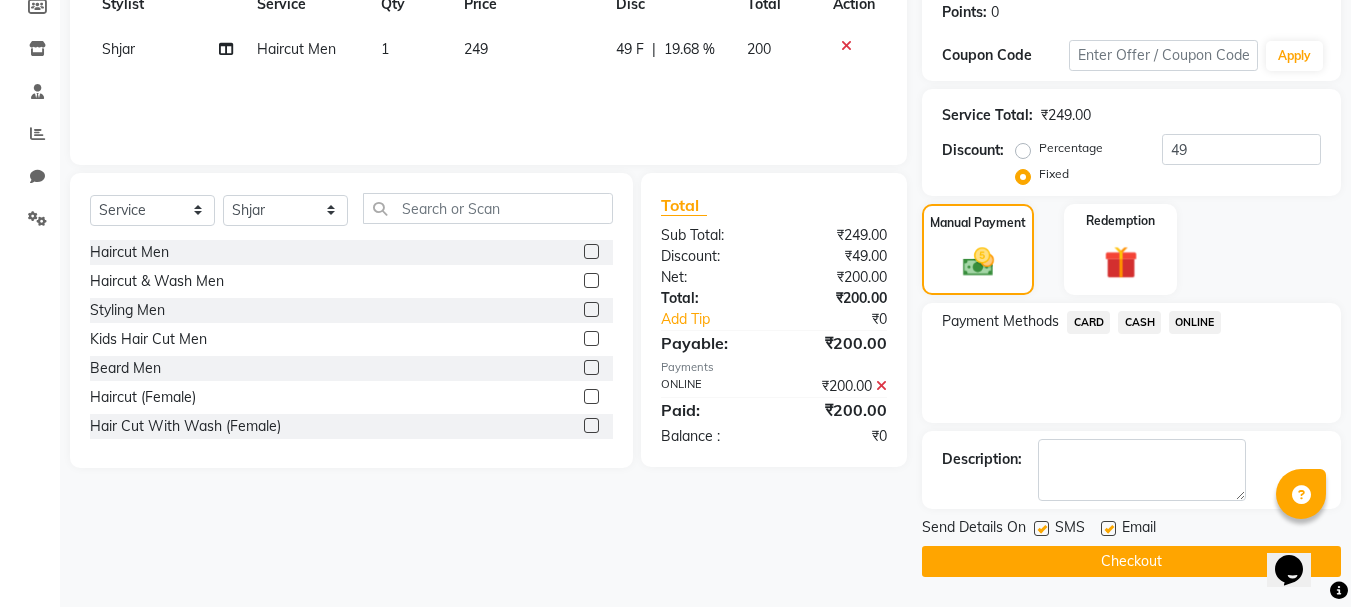click on "Checkout" 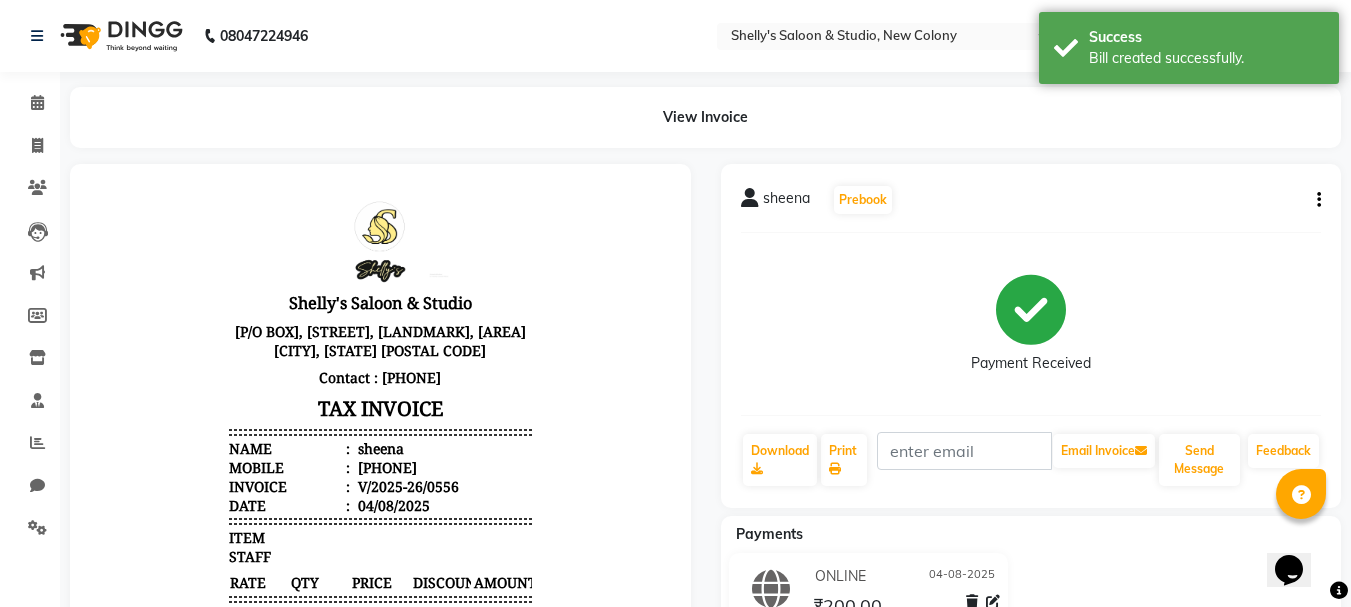 scroll, scrollTop: 0, scrollLeft: 0, axis: both 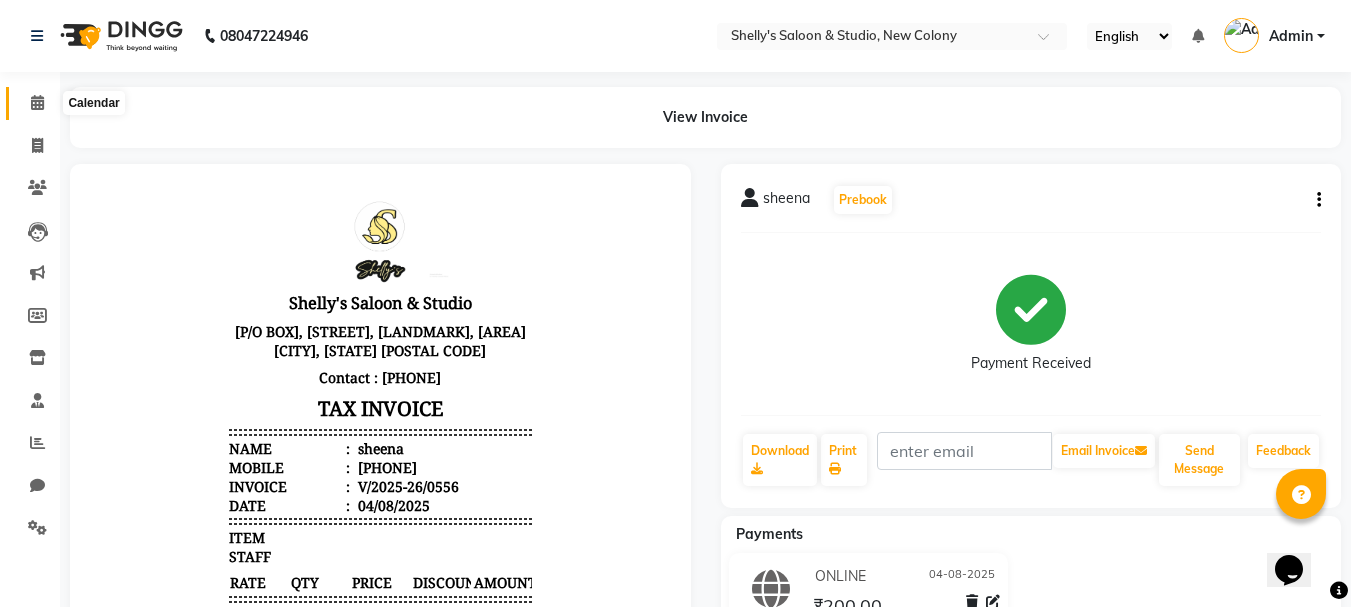 click 